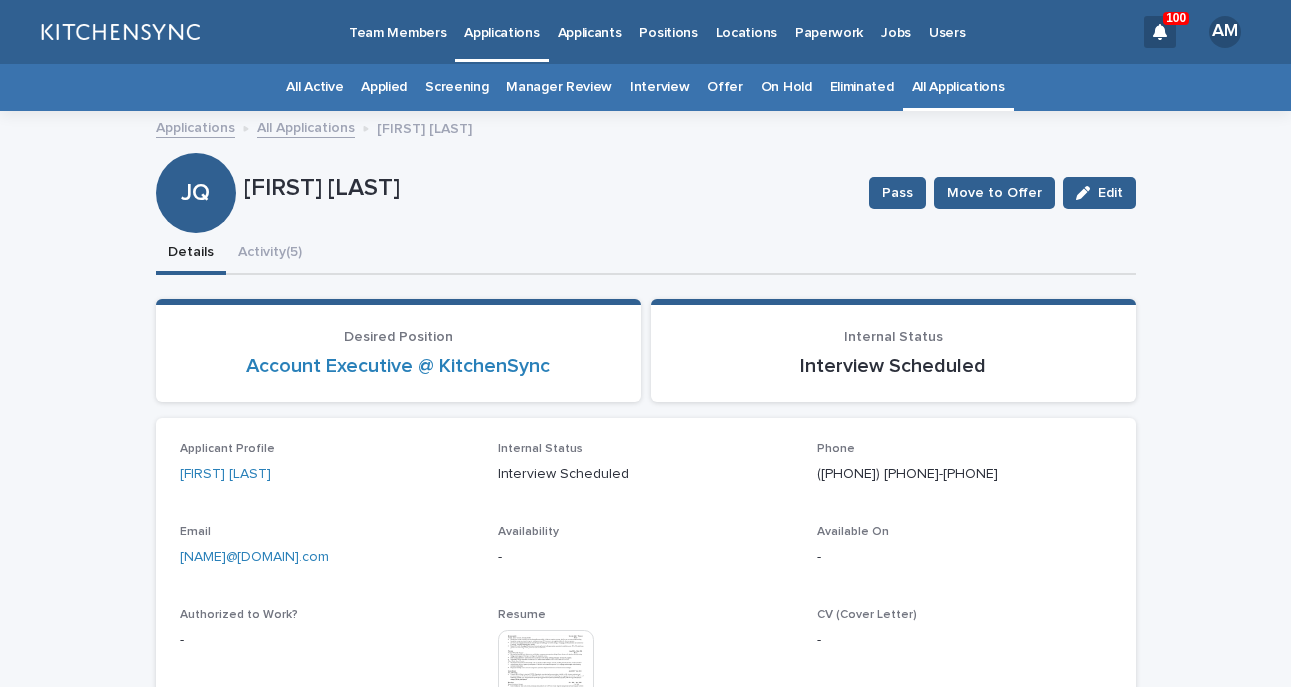 scroll, scrollTop: 0, scrollLeft: 0, axis: both 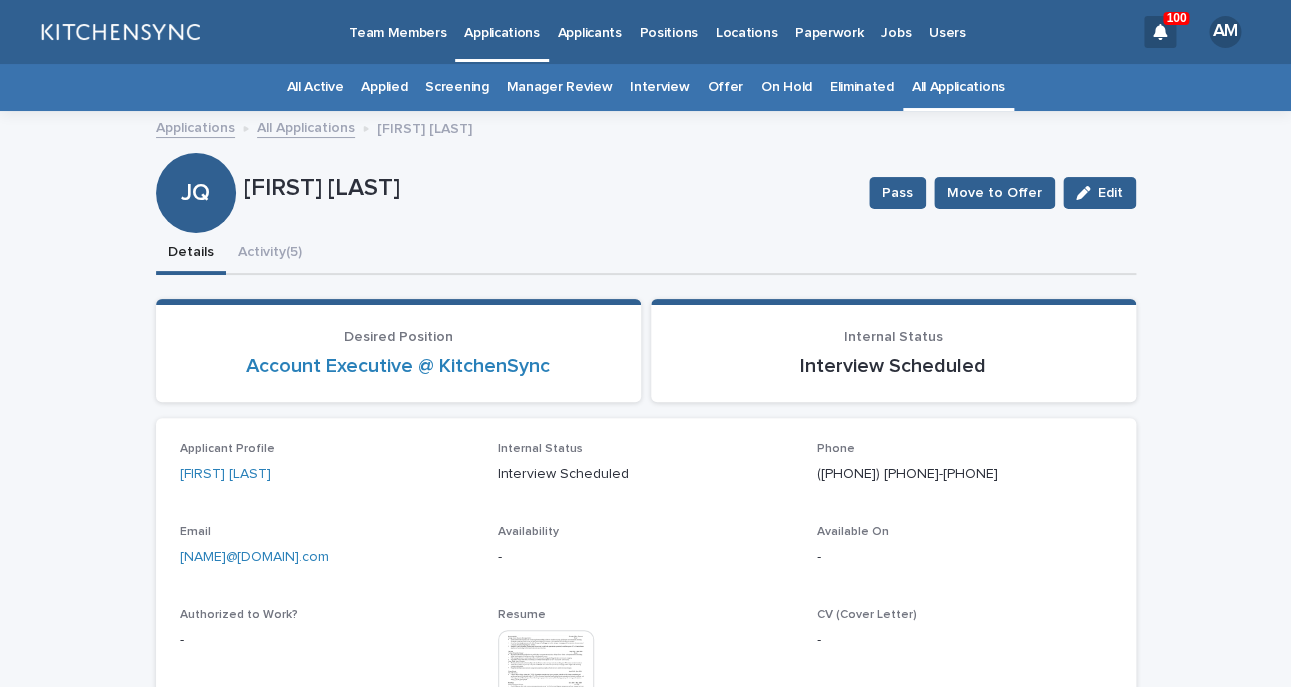 click on "All Applications" at bounding box center (958, 87) 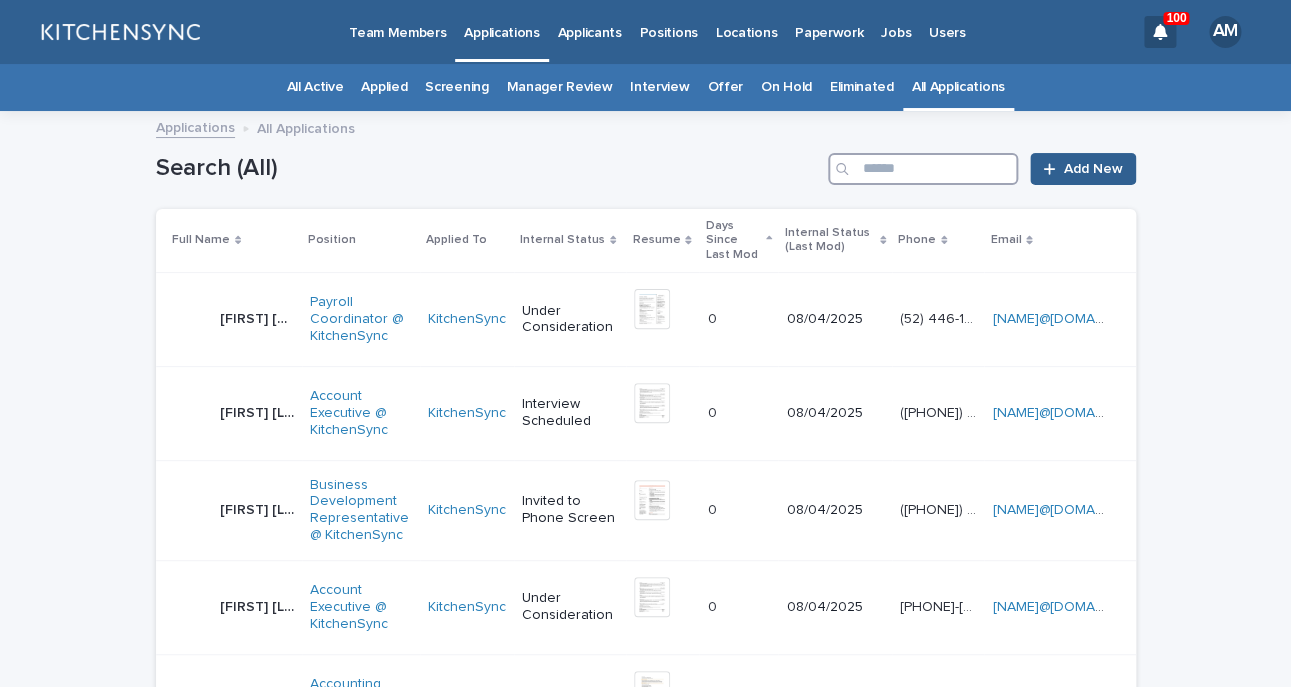 click at bounding box center (923, 169) 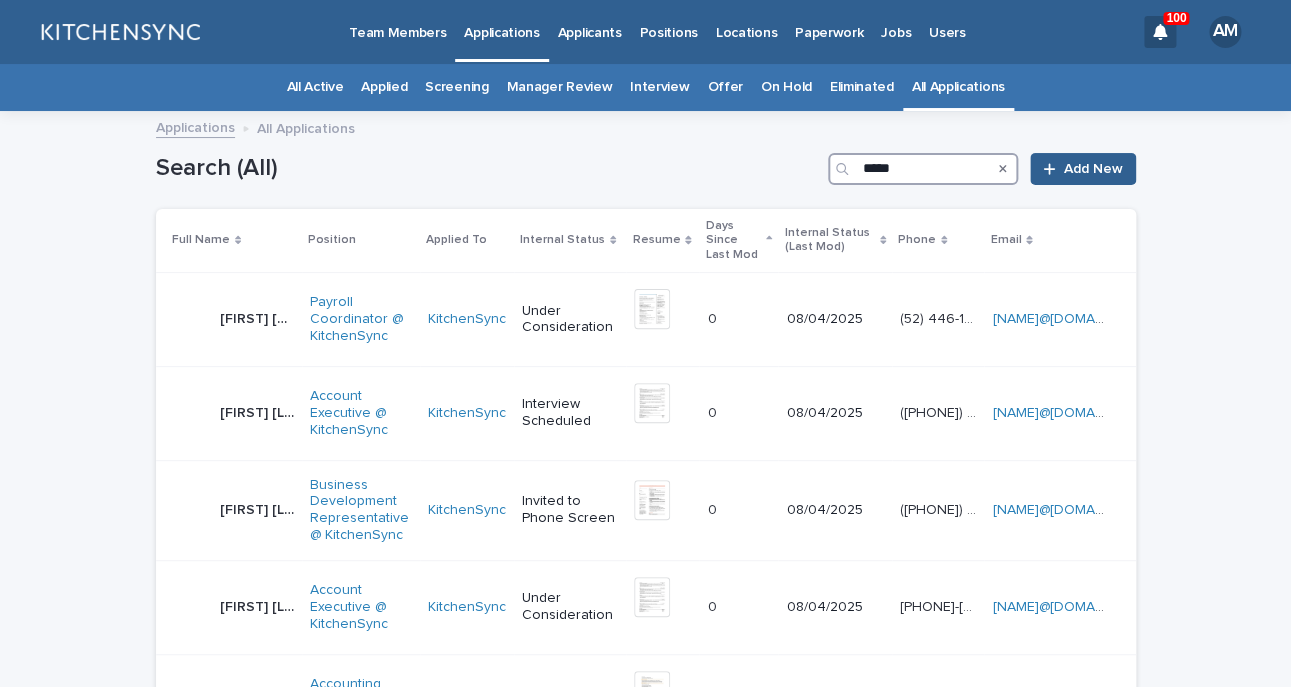 type on "*****" 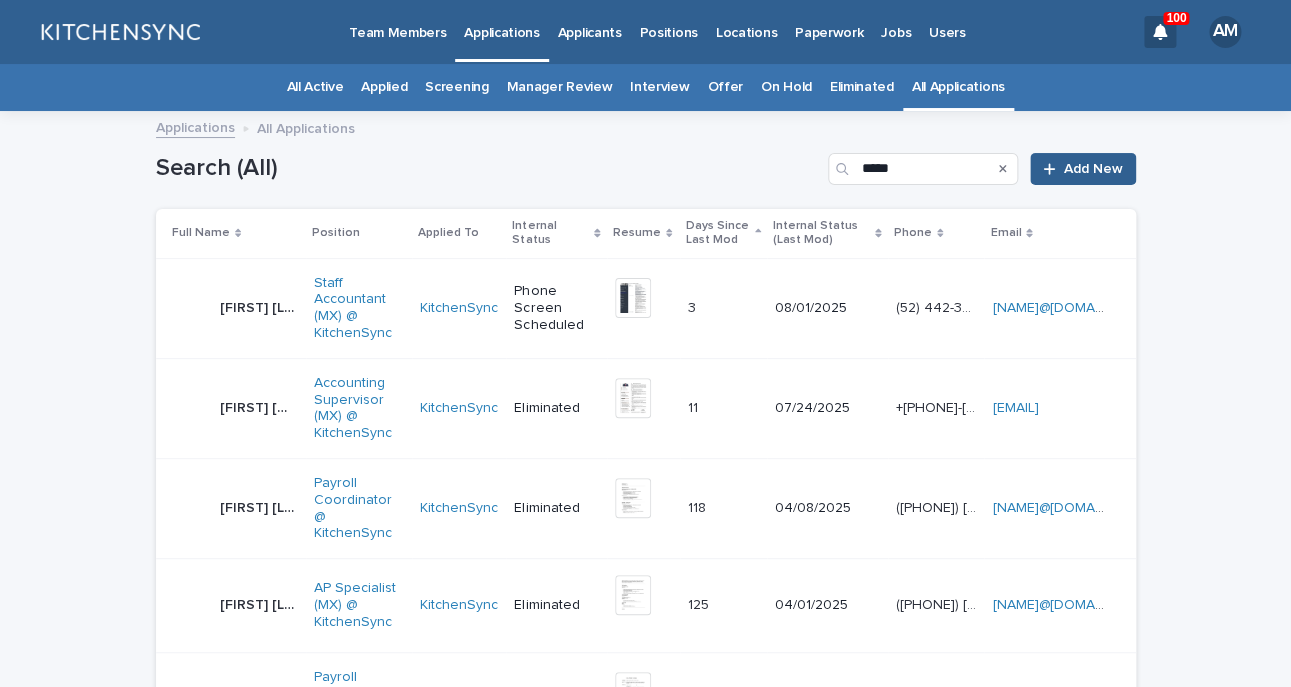 click on "[FIRST] [LAST] [FIRST] [LAST]" at bounding box center [231, 308] 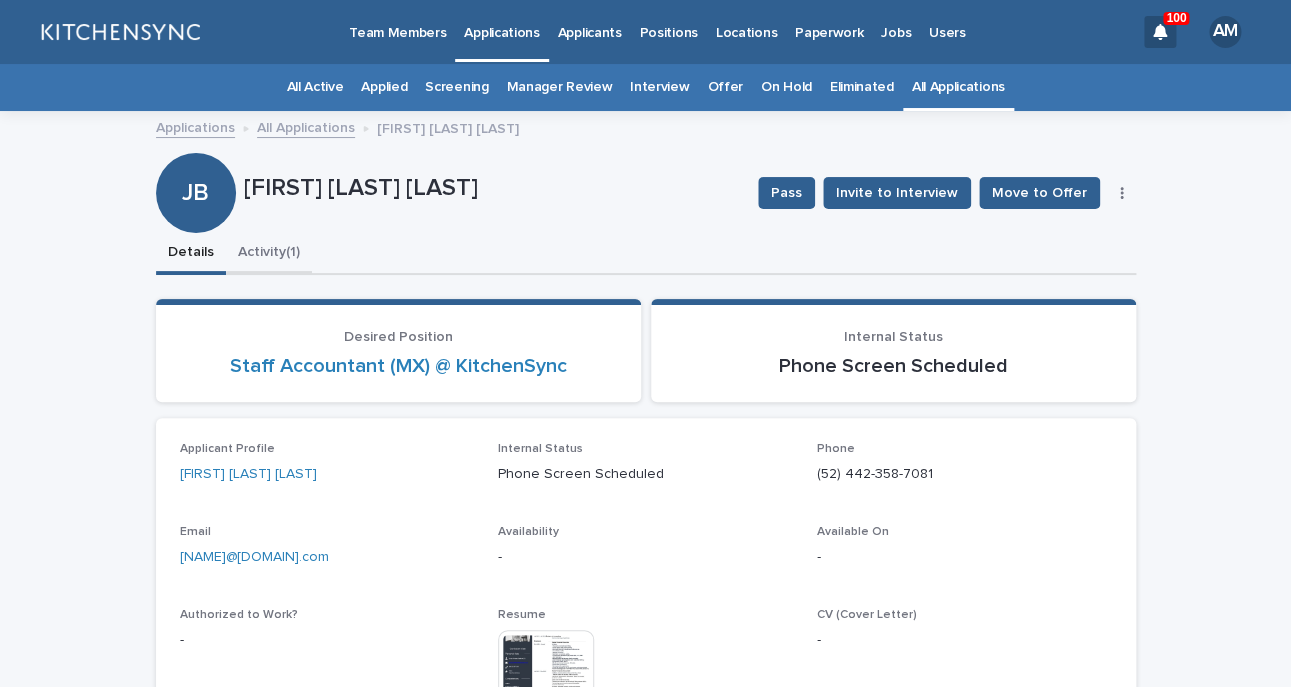 click on "Activity  (1)" at bounding box center [269, 254] 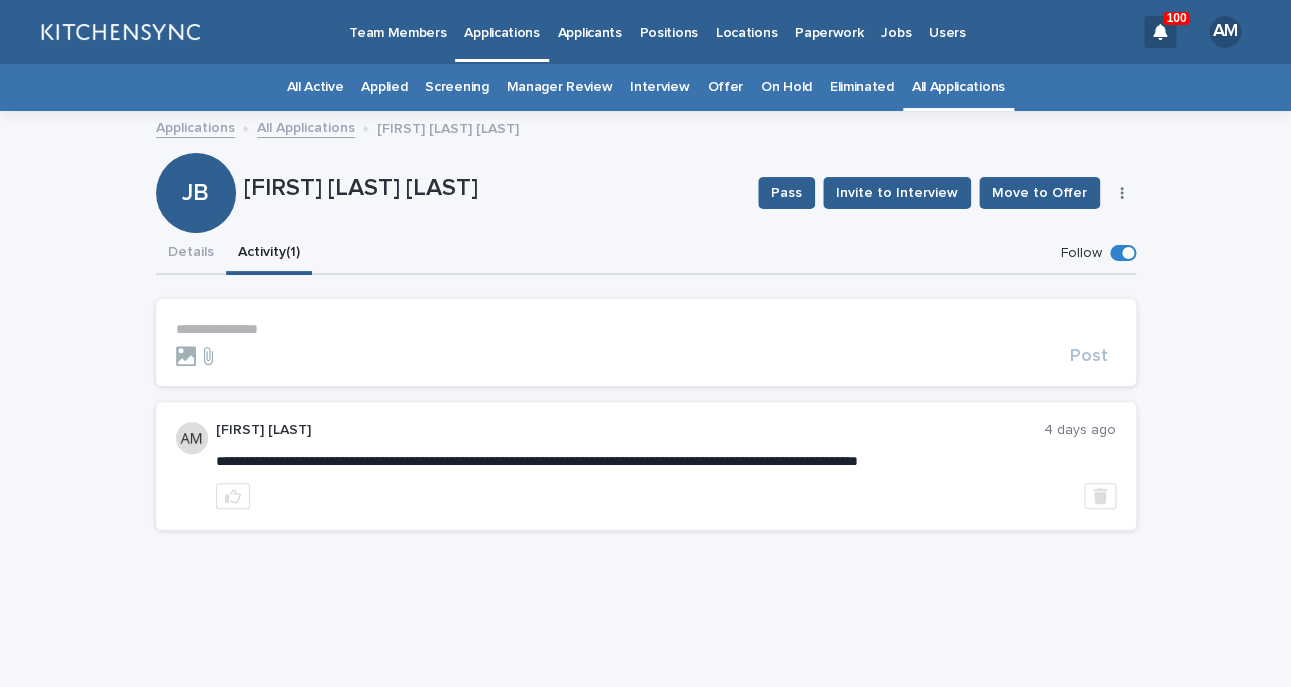 click on "All Applications" at bounding box center (958, 87) 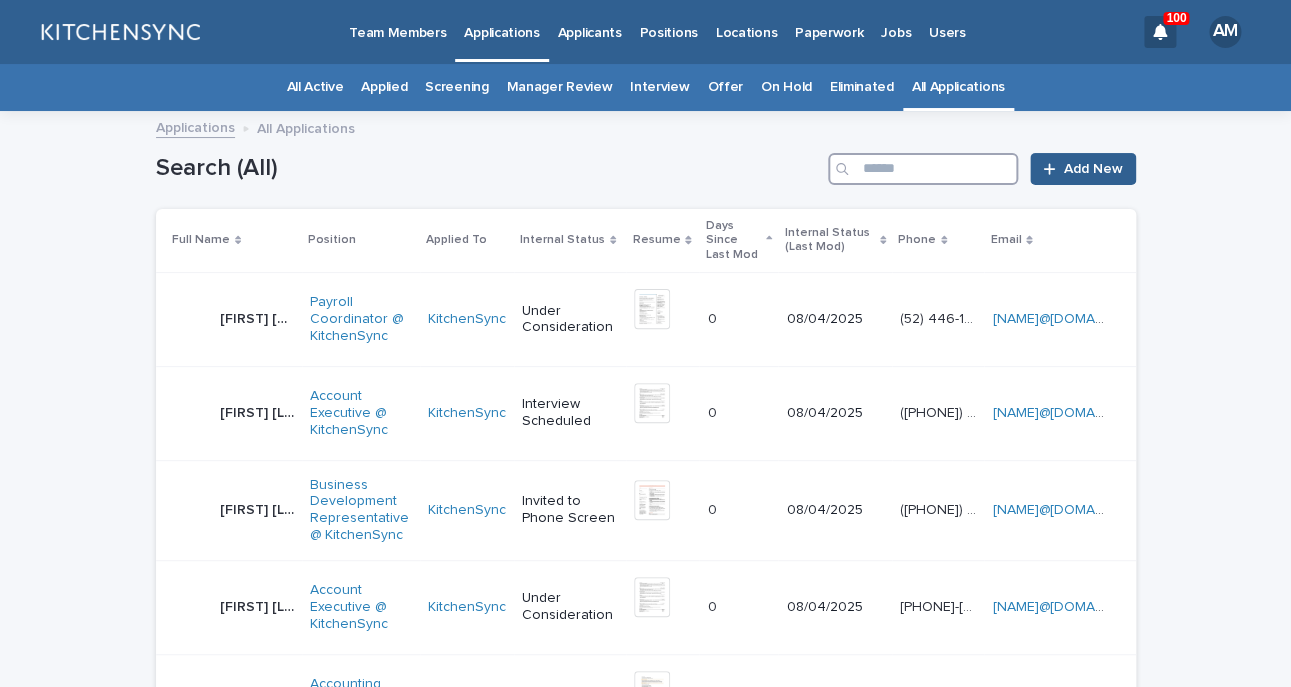 click at bounding box center (923, 169) 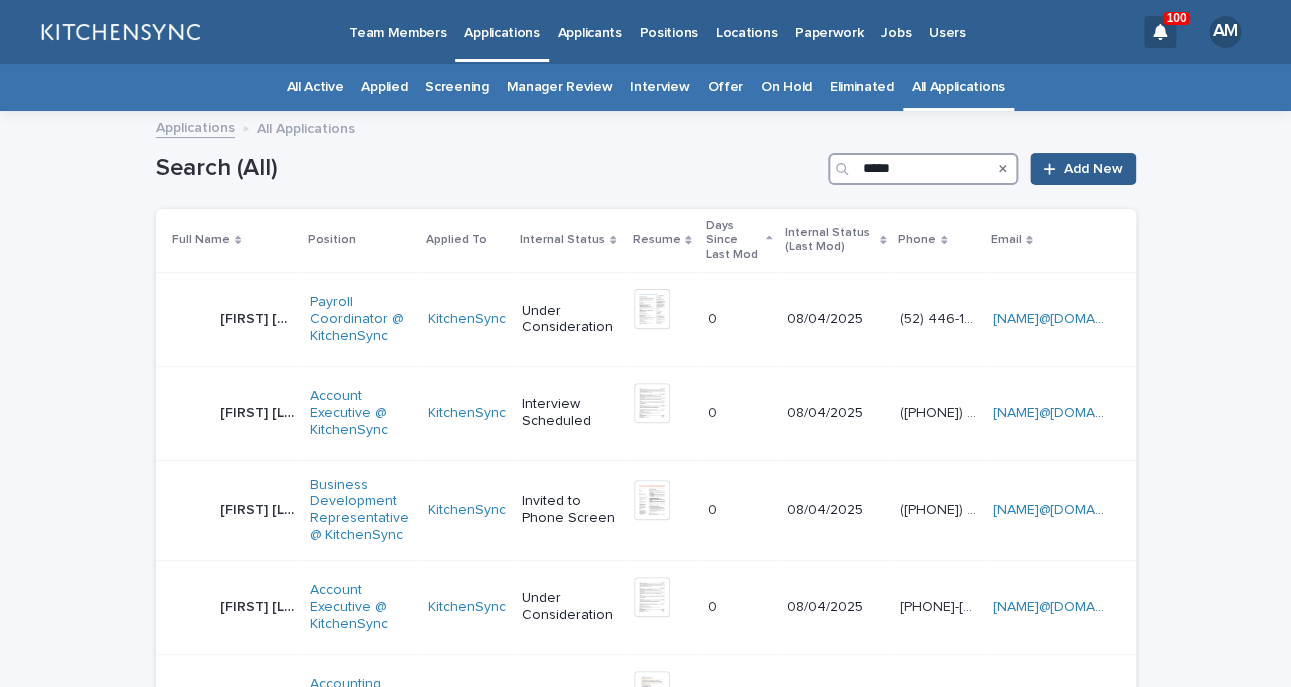 type on "*****" 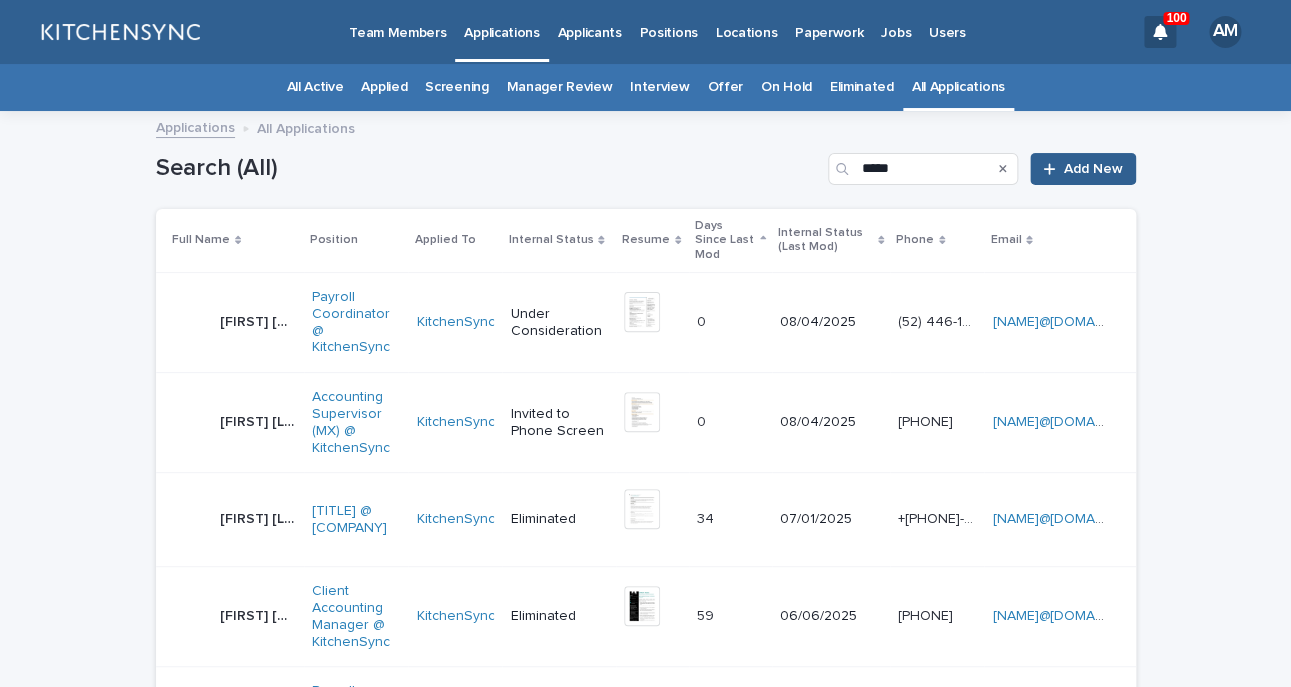 click on "[FIRST] [LAST] [FIRST] [LAST]" at bounding box center [230, 423] 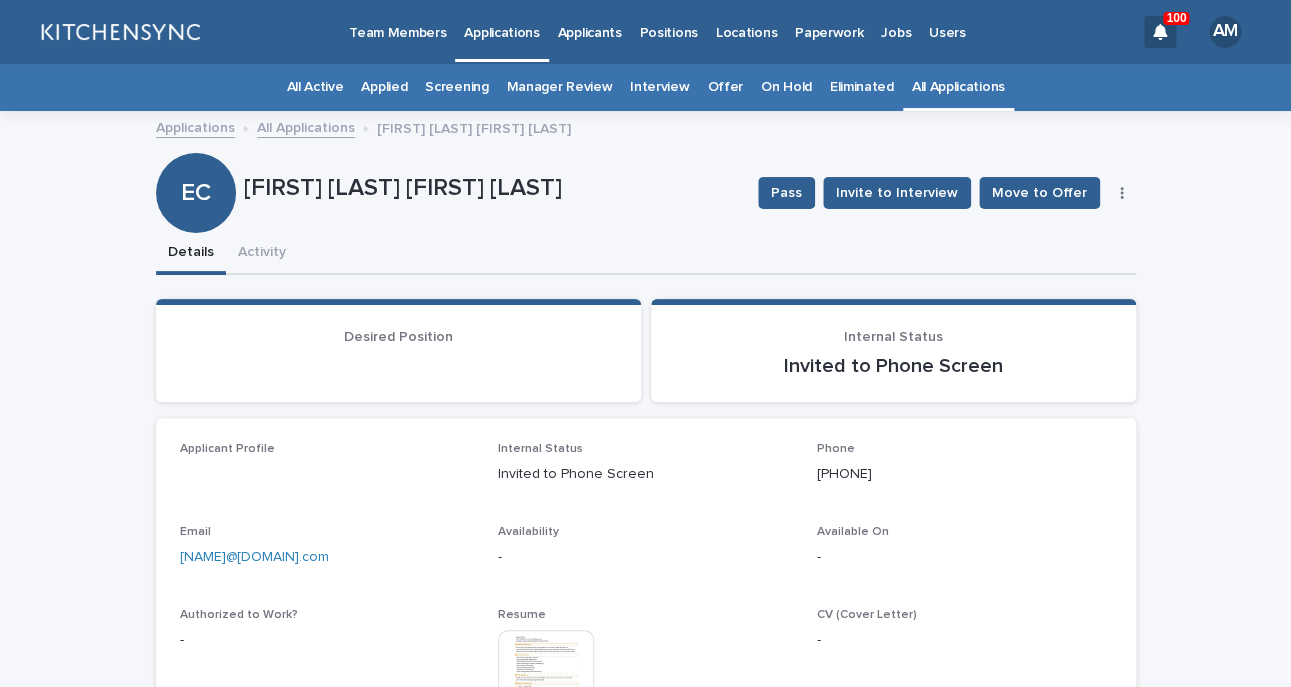 click on "**********" at bounding box center [646, 572] 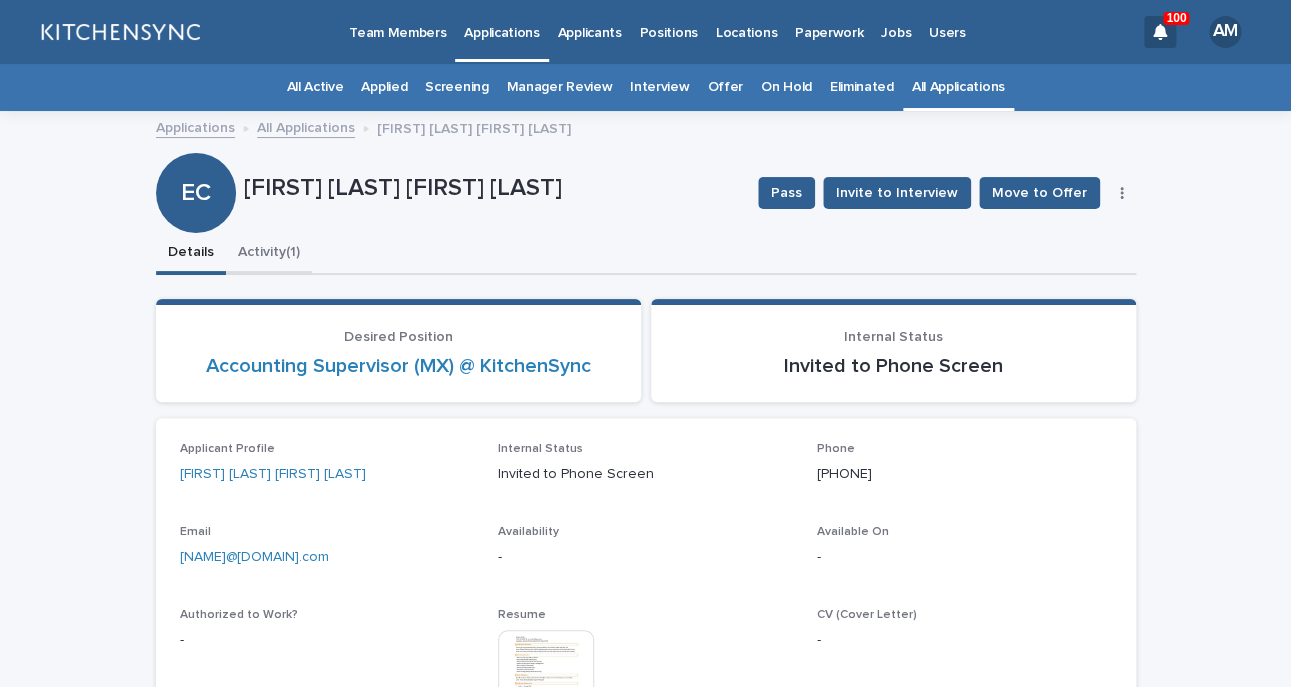 click on "Activity  (1)" at bounding box center (269, 254) 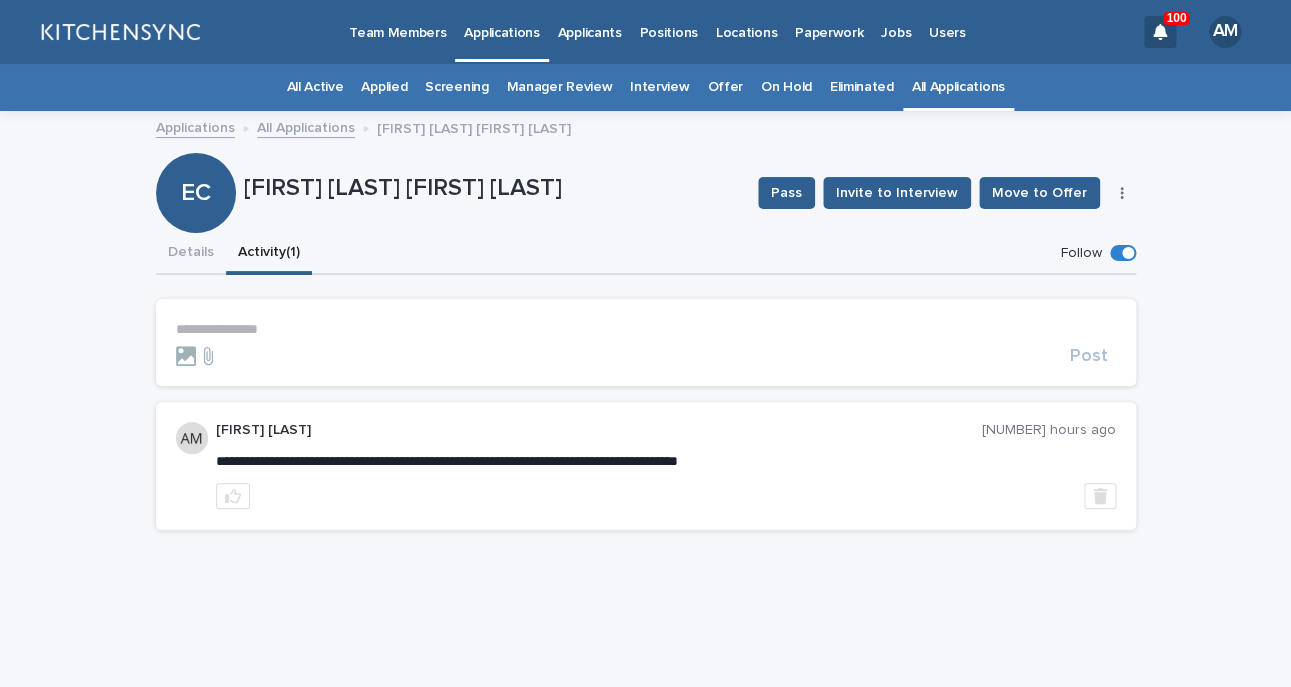click on "**********" at bounding box center (646, 329) 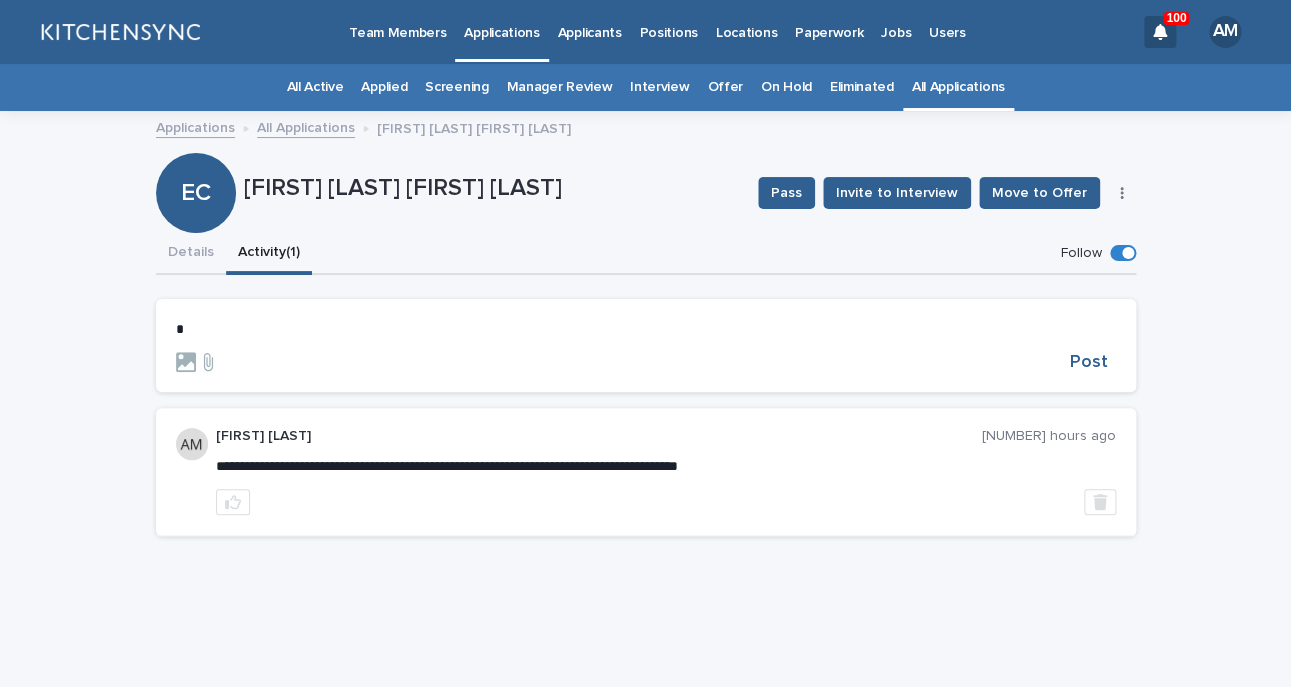 type 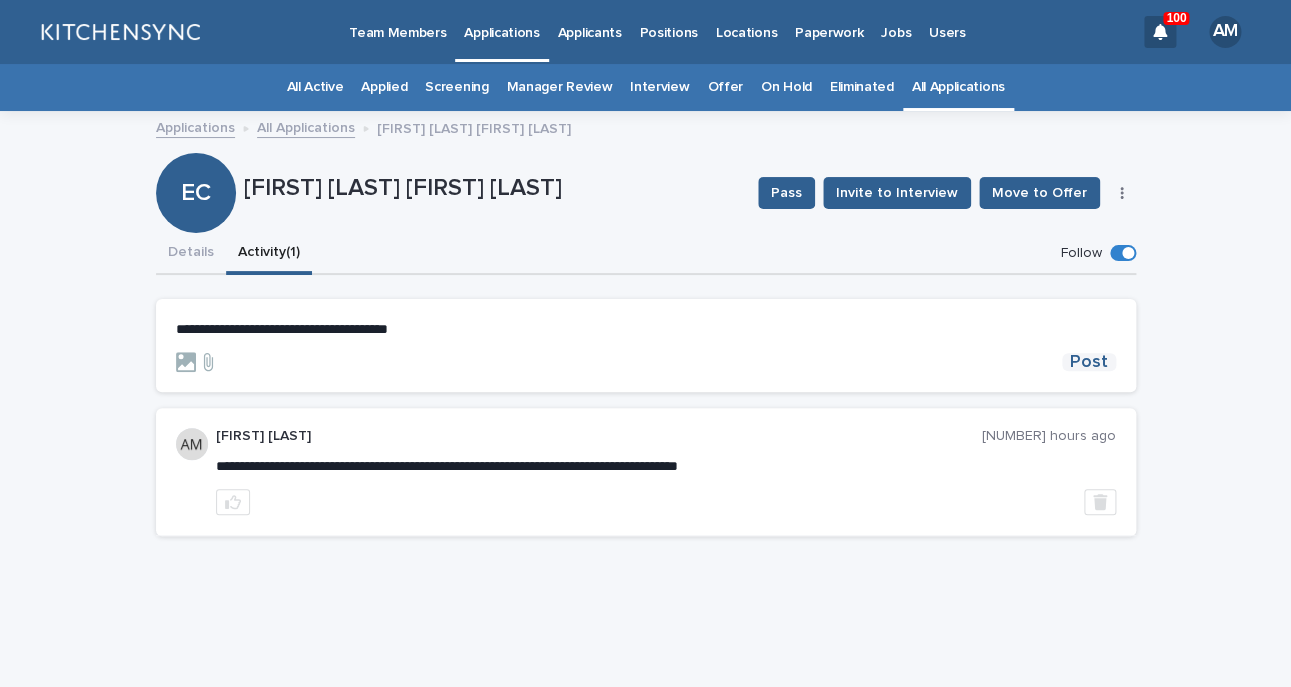 click on "Post" at bounding box center (1089, 362) 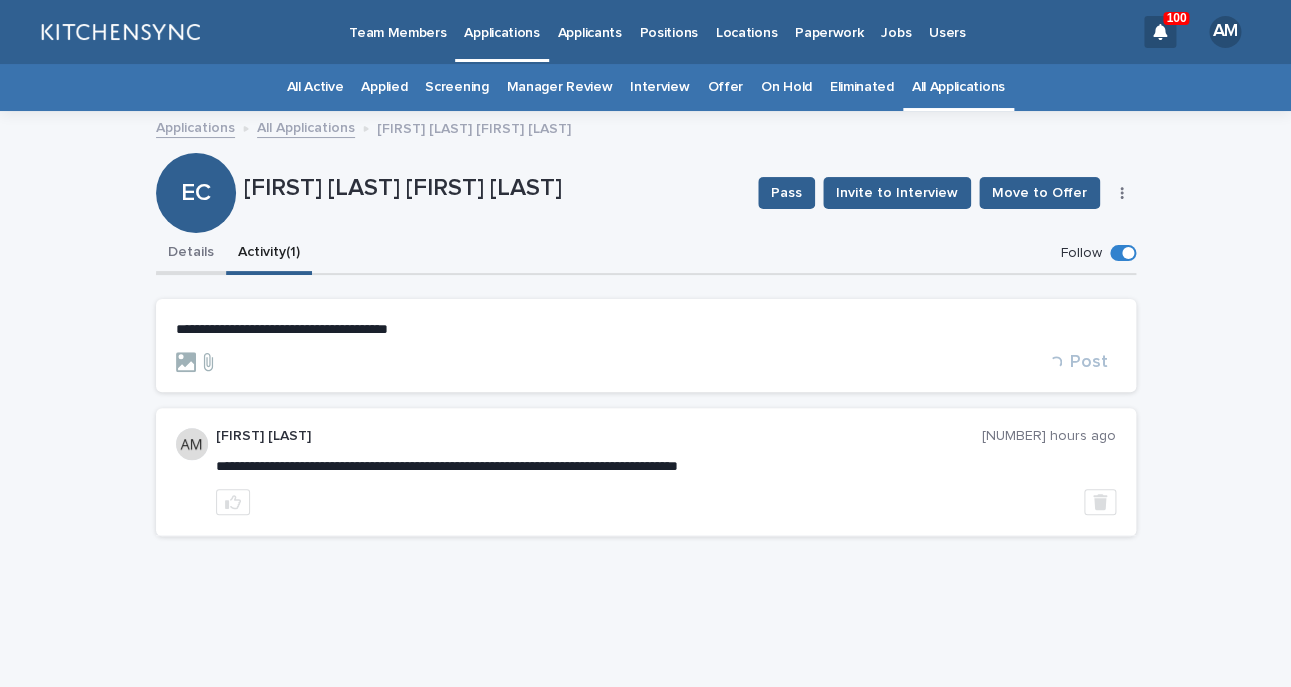 click on "Details" at bounding box center (191, 254) 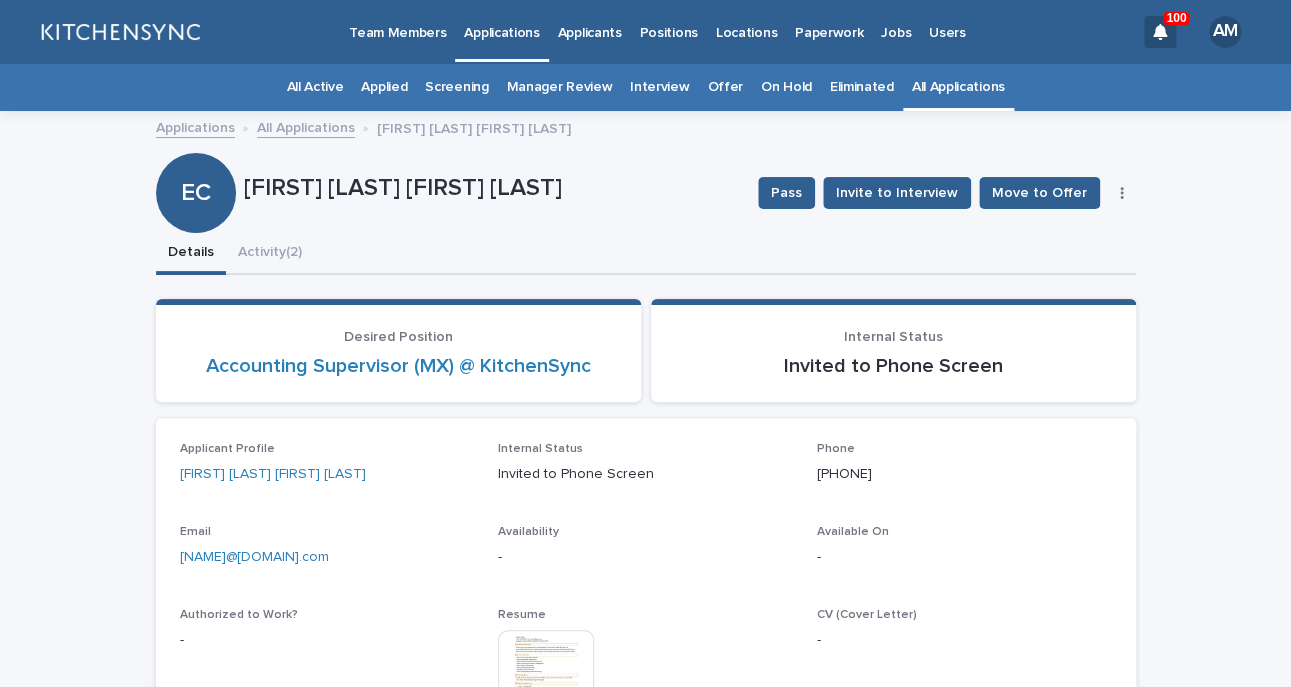 click 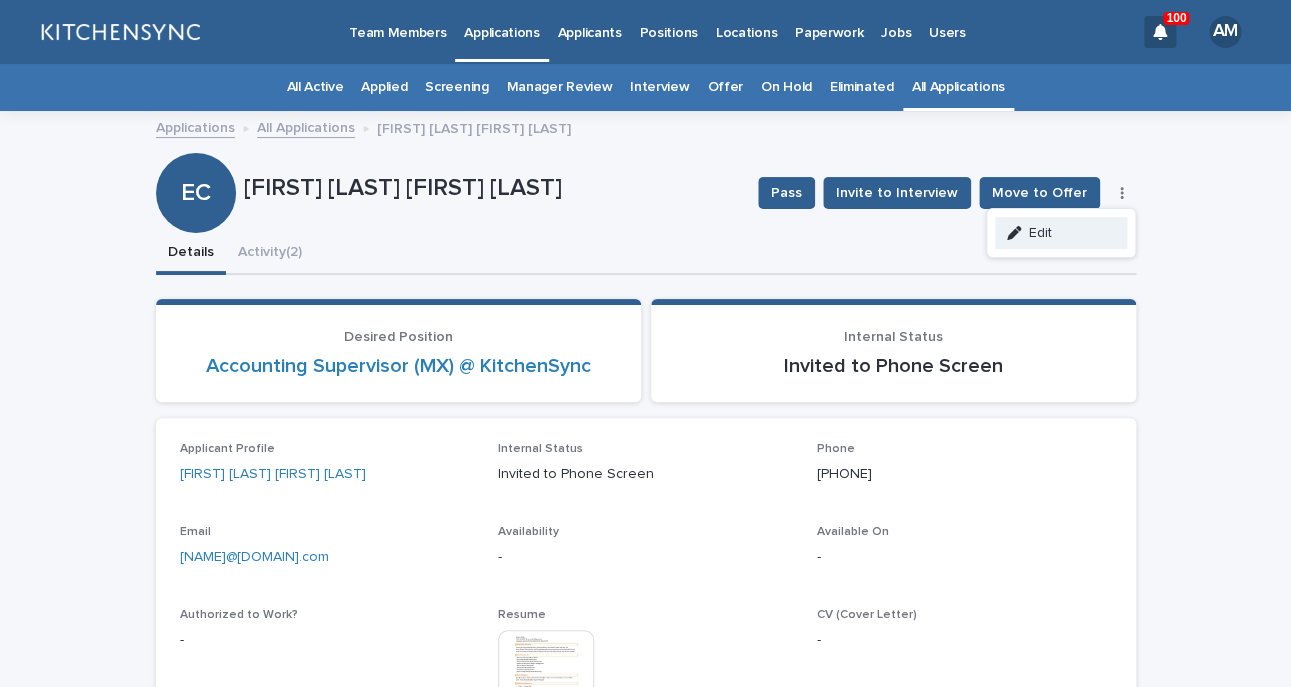 click on "Edit" at bounding box center [1061, 233] 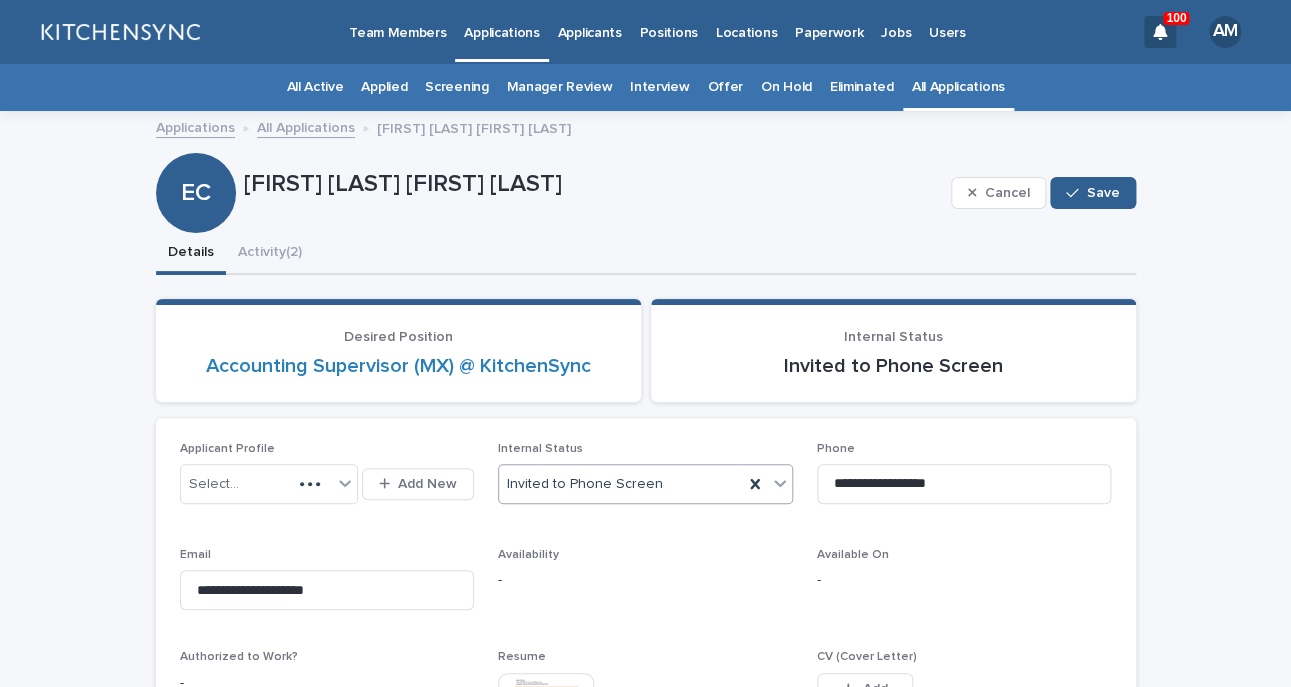 click on "Invited to Phone Screen" at bounding box center [621, 484] 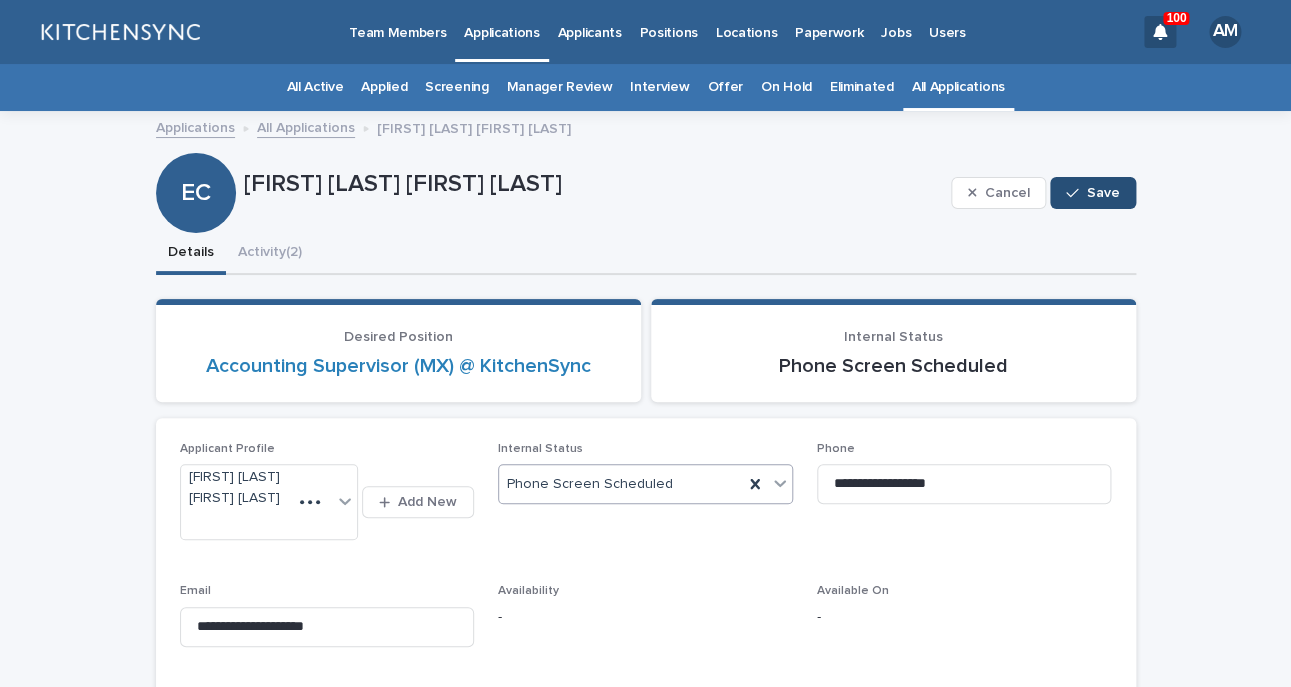 click on "Save" at bounding box center (1103, 193) 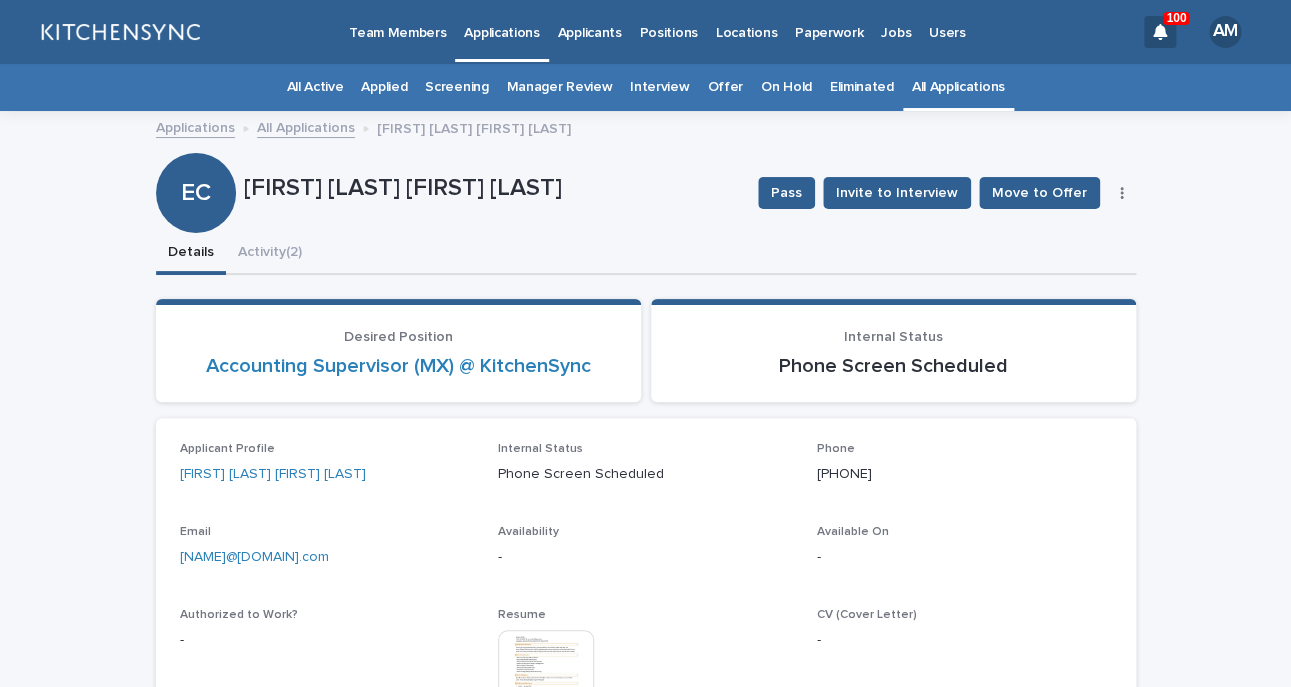 click on "All Applications" at bounding box center [958, 87] 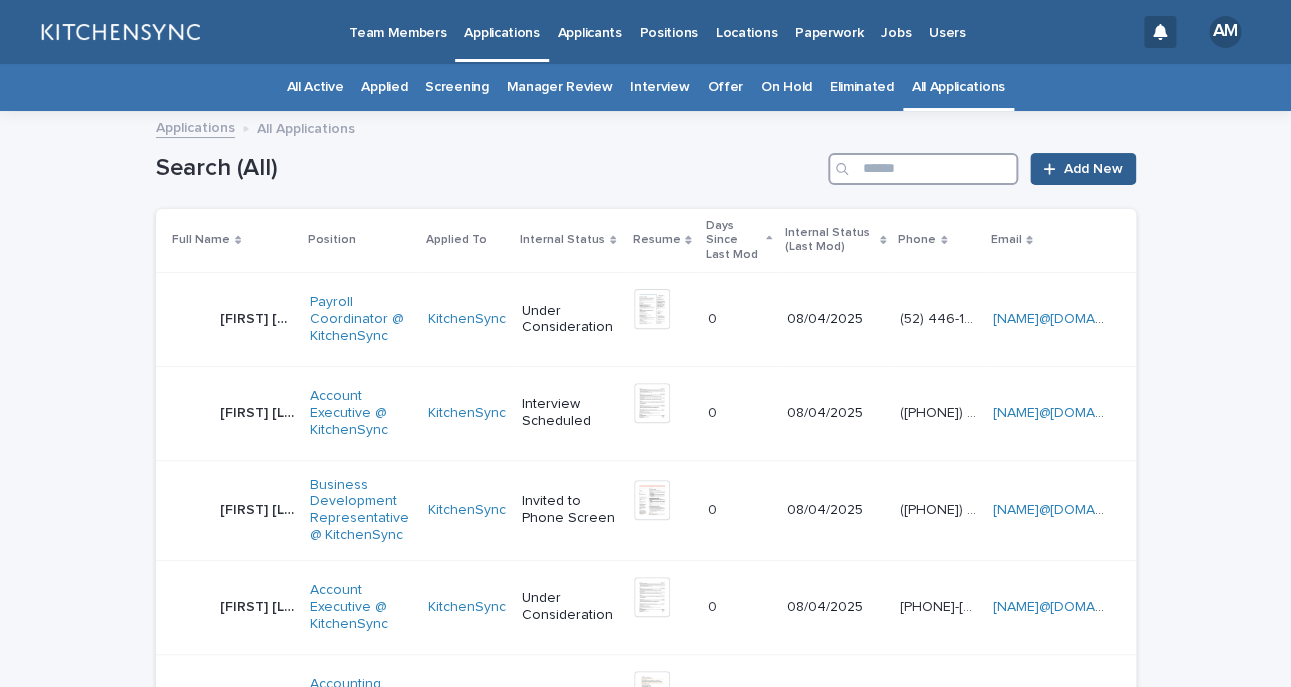click at bounding box center (923, 169) 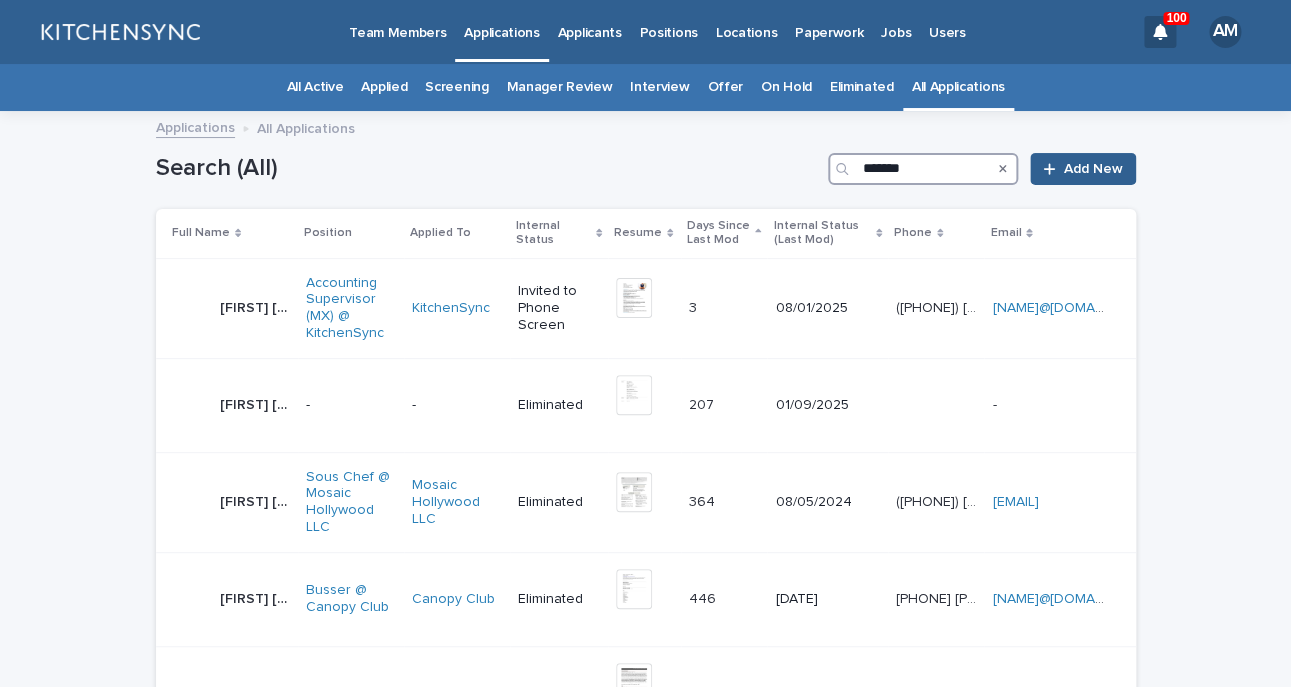 type on "*******" 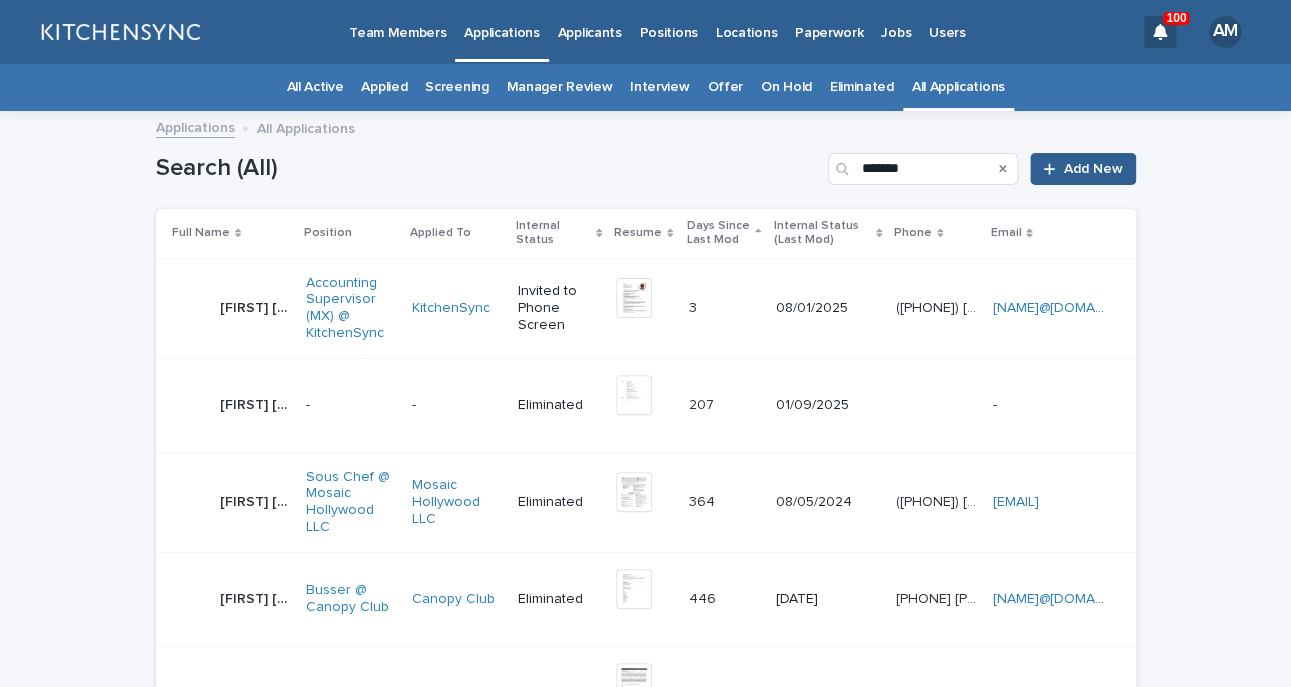click on "[FIRST] [LAST] [LAST]" at bounding box center (257, 306) 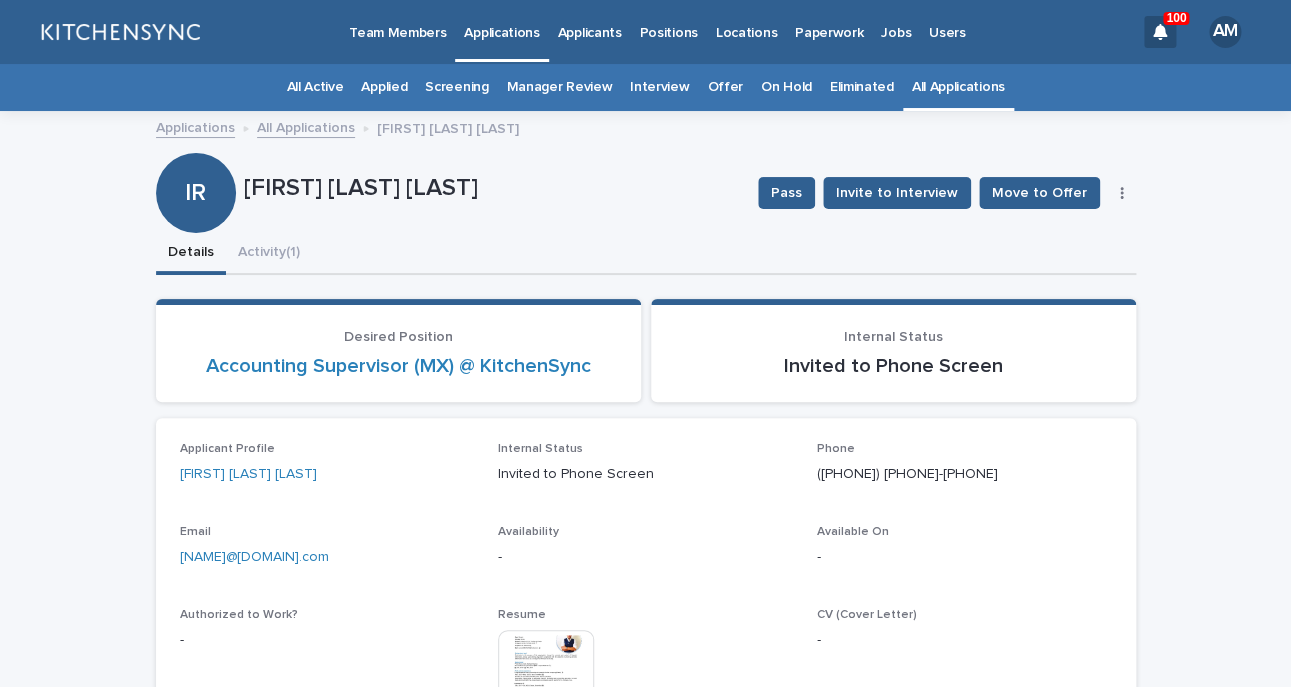 scroll, scrollTop: 103, scrollLeft: 0, axis: vertical 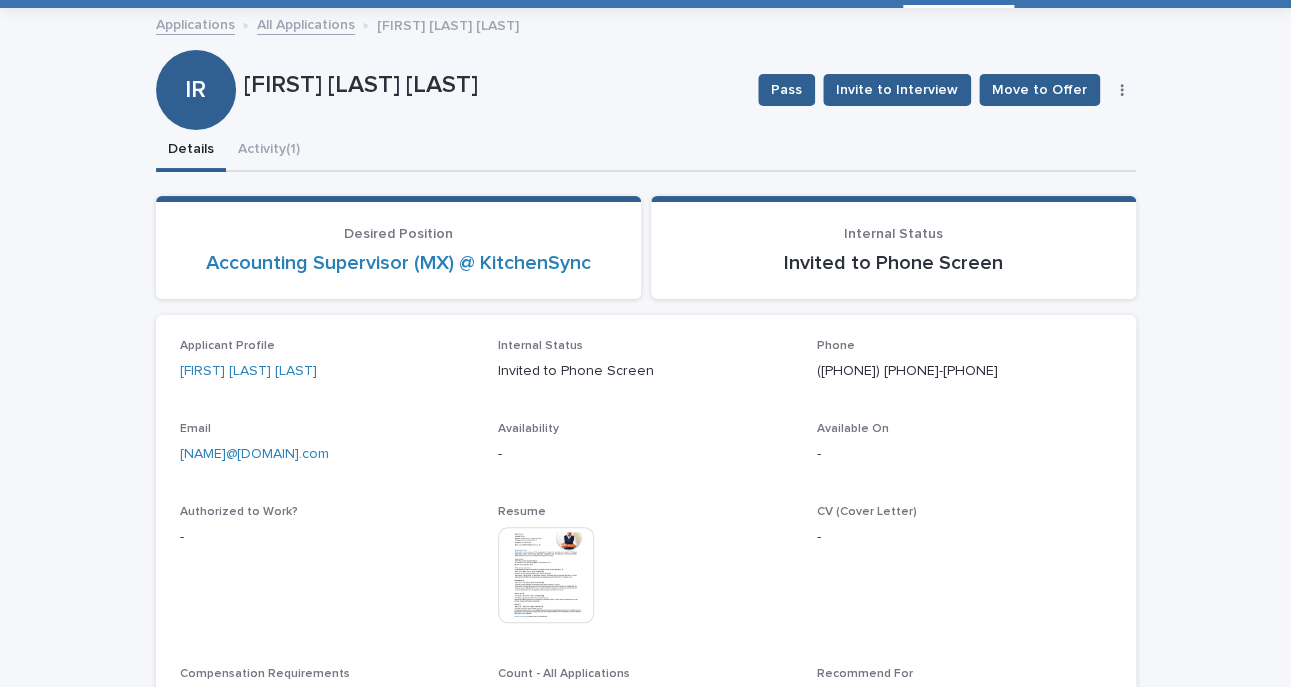 click at bounding box center [546, 575] 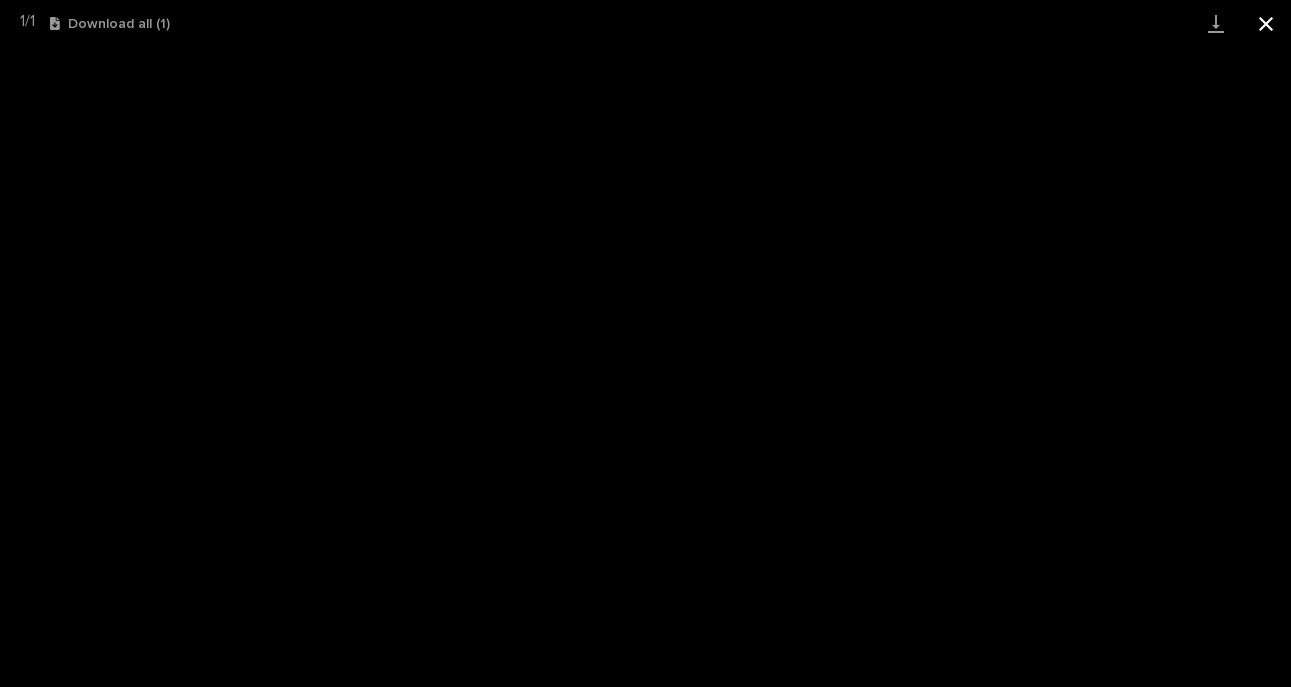 click at bounding box center (1266, 23) 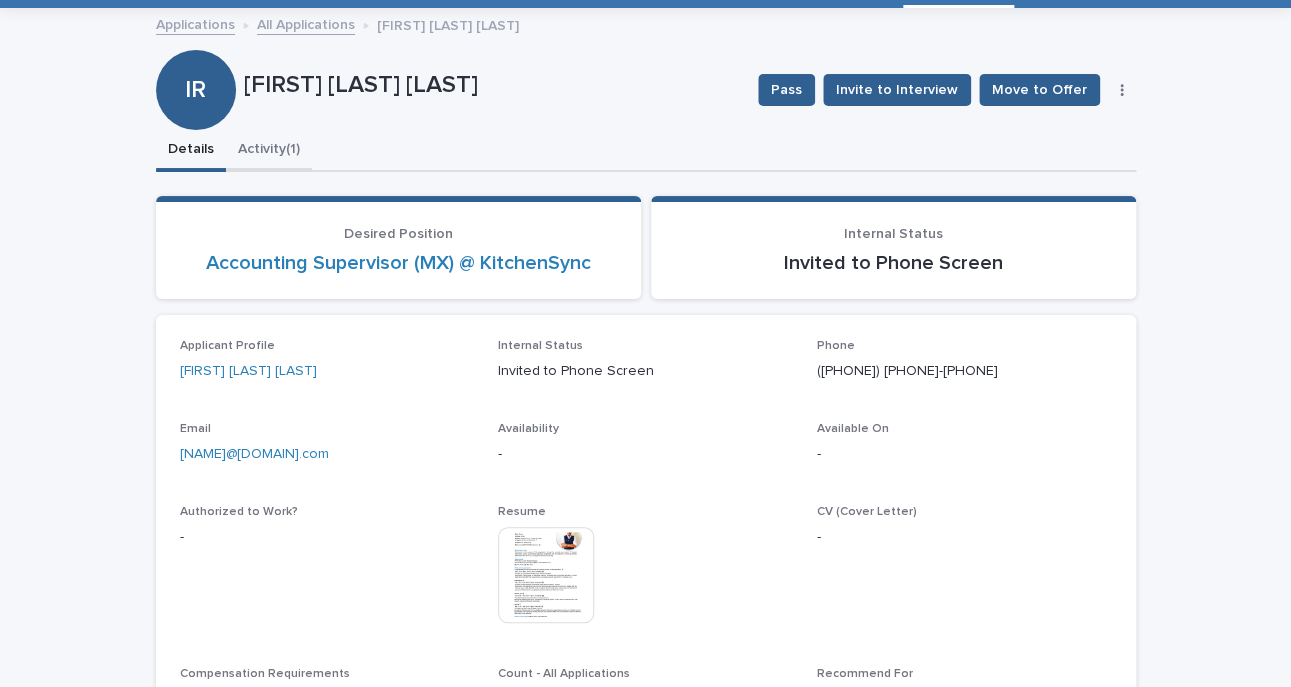 click on "[FIRST] [LAST] [LAST] [FIRST] [LAST] [STATUS] [STATUS] [STATUS] [STATUS] Sorry, there was an error saving your record. Please try again. Please fill out the required fields below. Details Activity  (1) Loading... Saving… Loading... Saving… Loading... Saving… Desired Position [TITLE] (MX) @ [COMPANY]   Internal Status [STATUS] Loading... Saving… Applicant Profile [FIRST] [LAST] [FIRST] [LAST]   Internal Status [STATUS] Phone ([PHONE]) [PHONE]-[PHONE] Email [NAME]@[DOMAIN].com Availability - Available On - Authorized to Work? - Resume This file cannot be opened Download File CV (Cover Letter) - Compensation Requirements - Count - All Applications 1 Recommend For - Loading... Saving… Loading... Saving… Application Loading... Saving… Phone Screen Loading... Saving… Interview Loading... Saving… Offer Details Loading... Saving… Onboarding Details Loading... Saving… Follow" at bounding box center [646, 388] 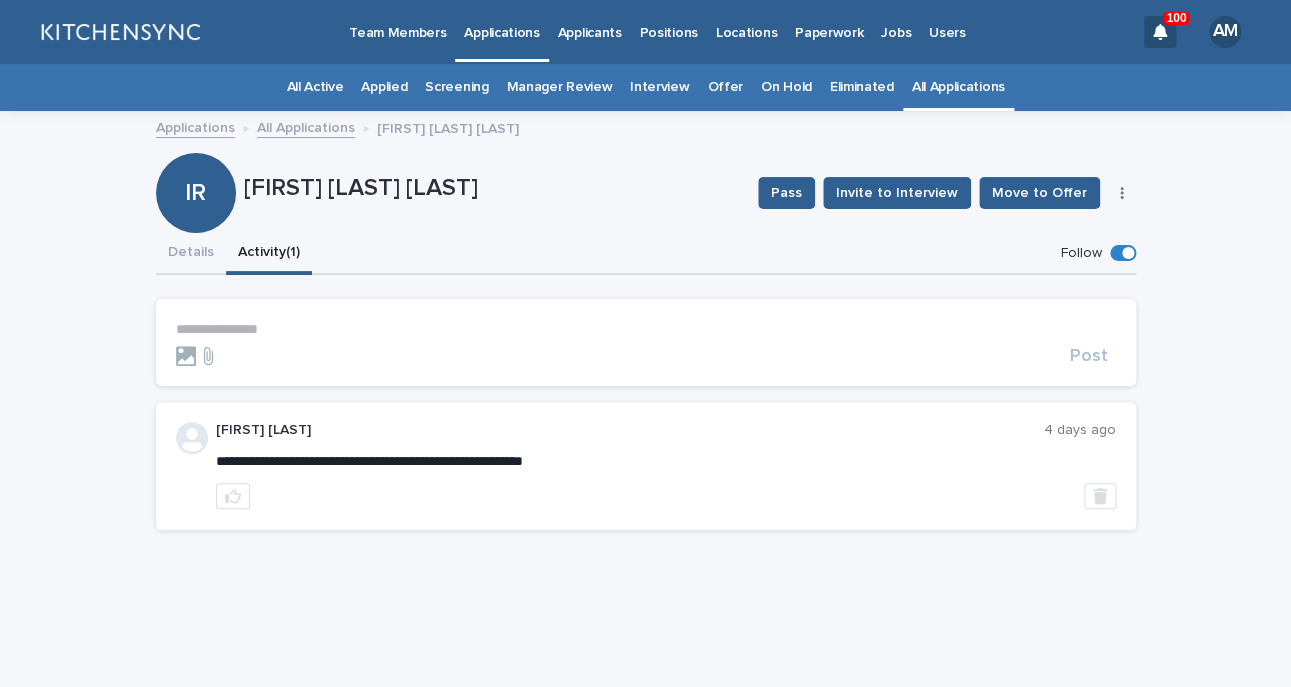scroll, scrollTop: 0, scrollLeft: 0, axis: both 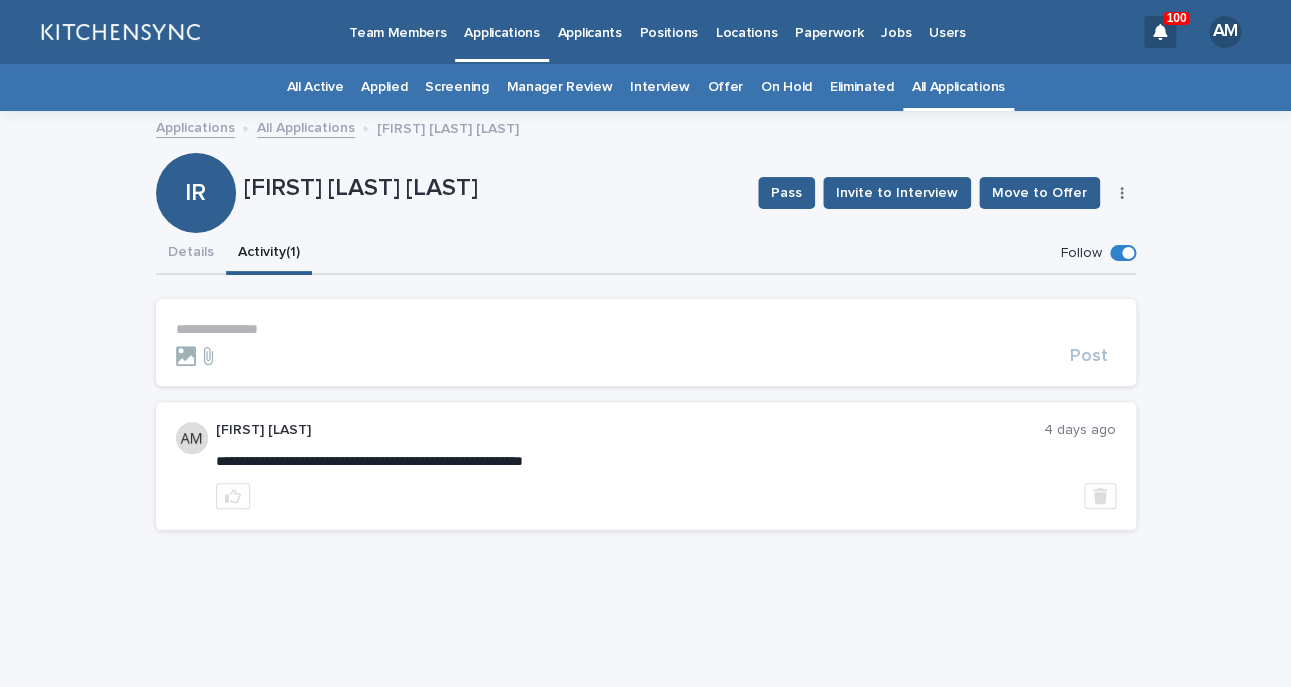click on "**********" at bounding box center (646, 329) 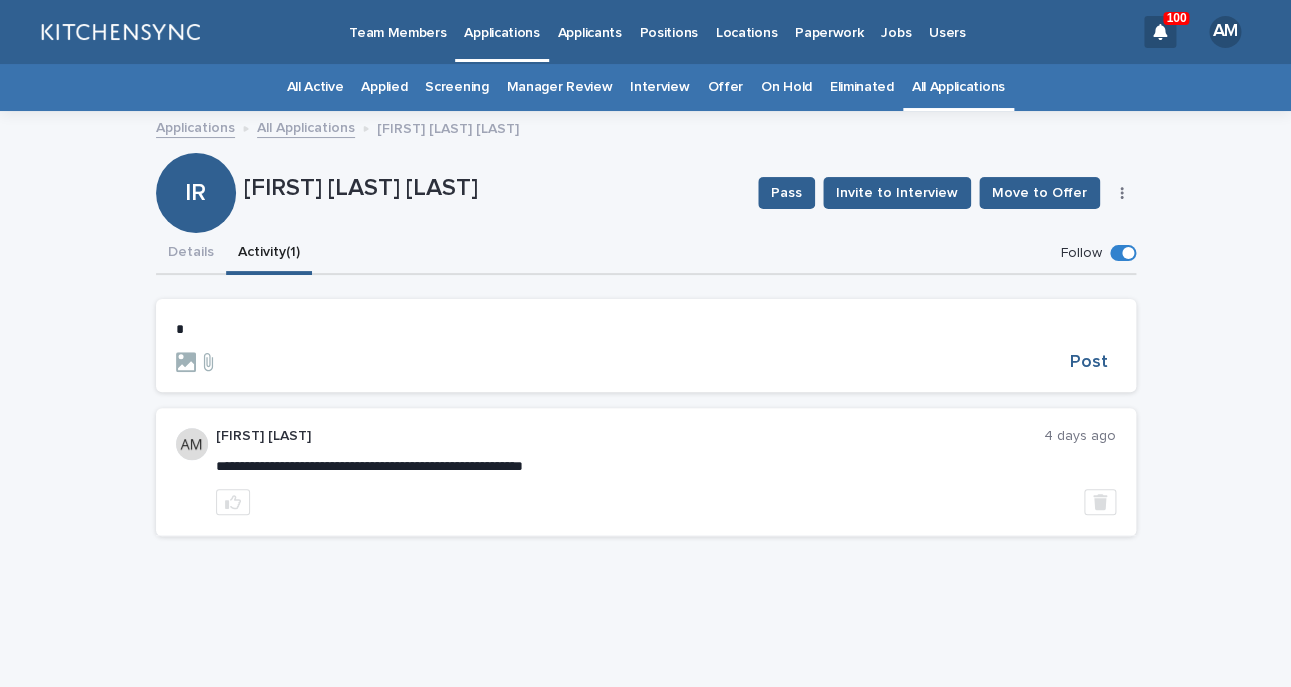 type 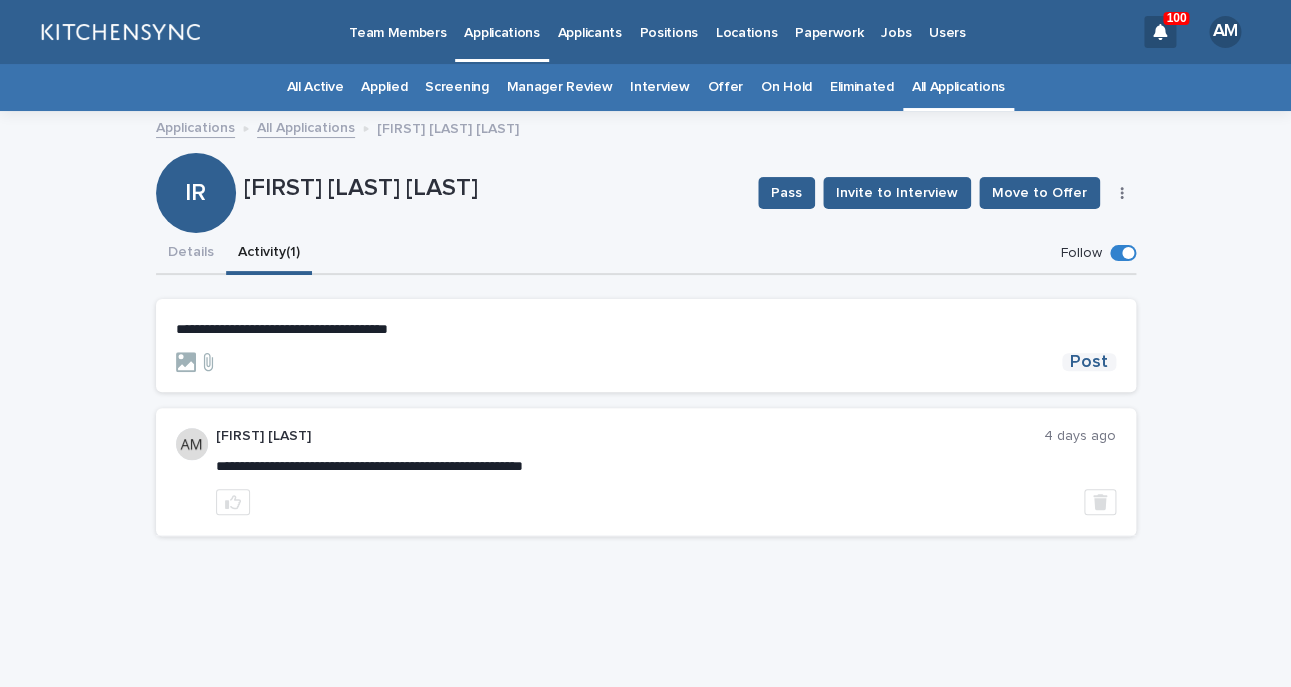 click on "Post" at bounding box center [1089, 362] 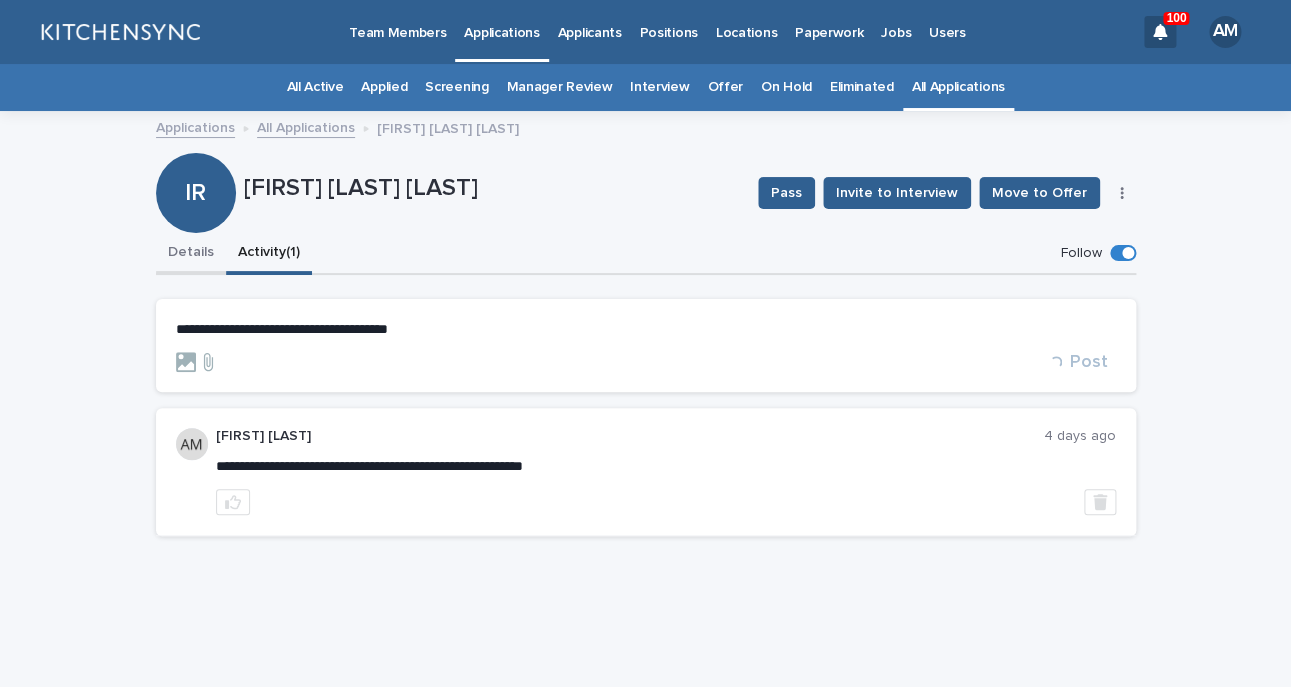 click on "Details" at bounding box center [191, 254] 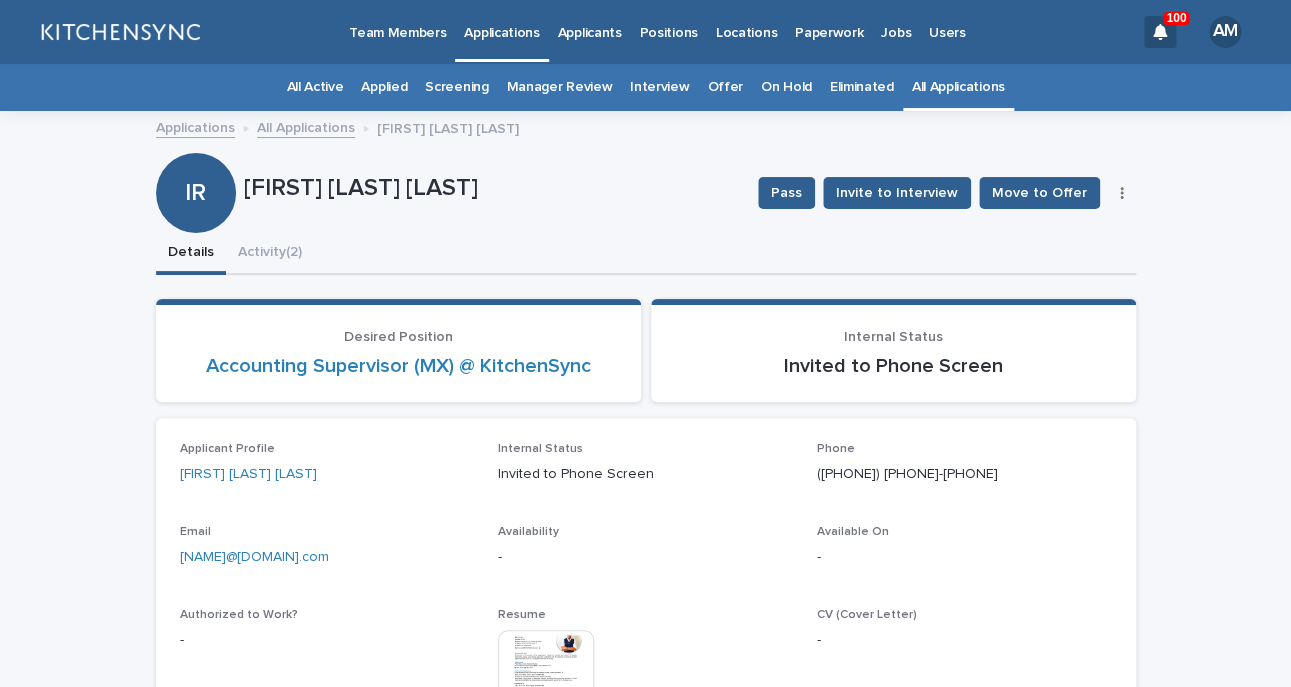 click at bounding box center [1122, 193] 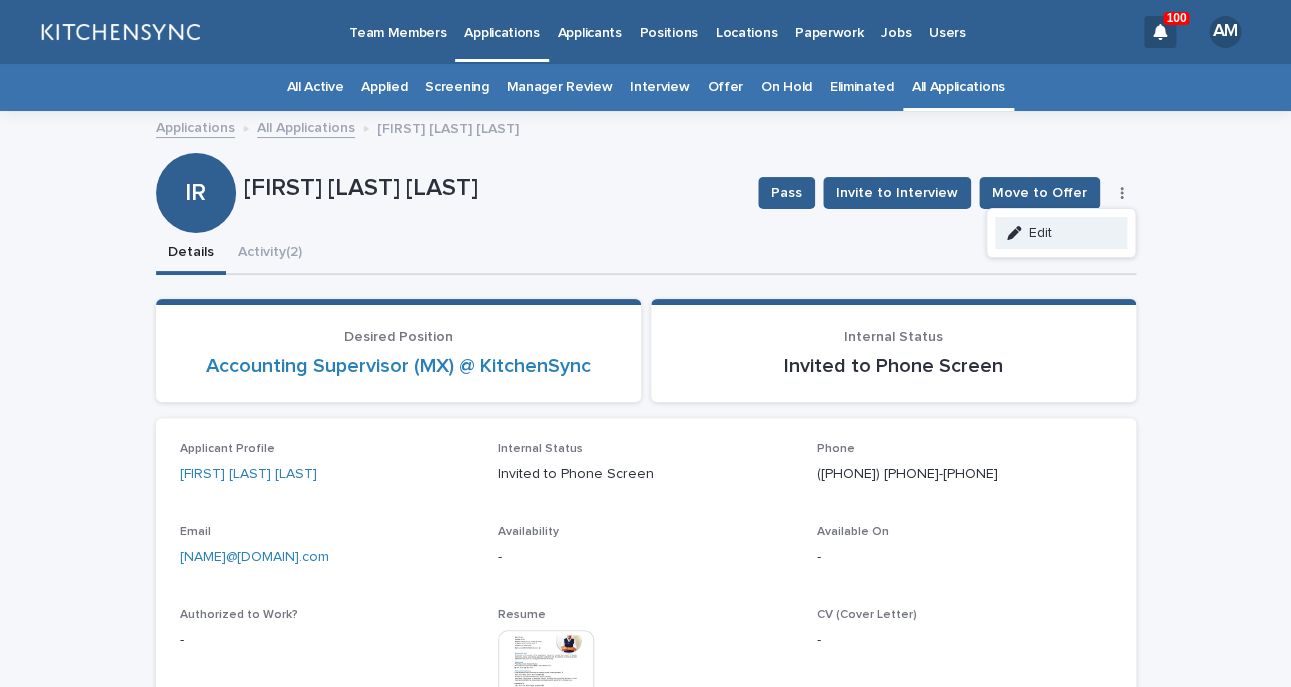 click on "Edit" at bounding box center (1061, 233) 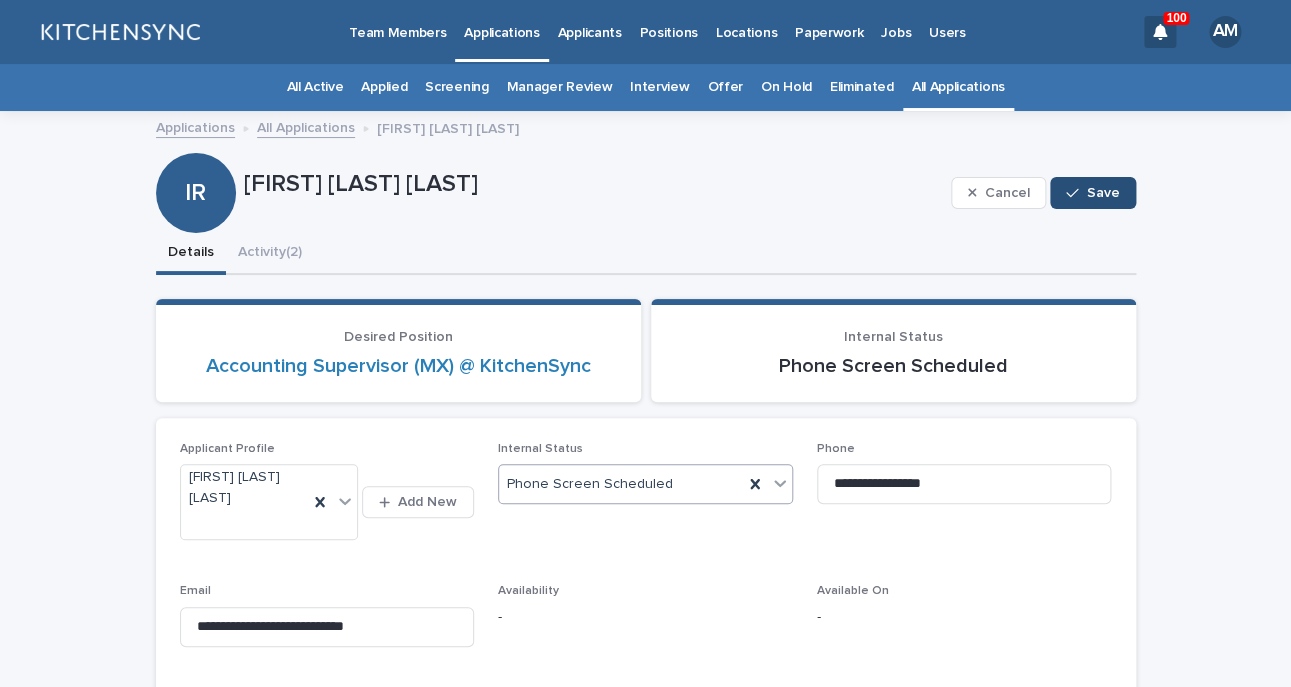click on "Save" at bounding box center [1103, 193] 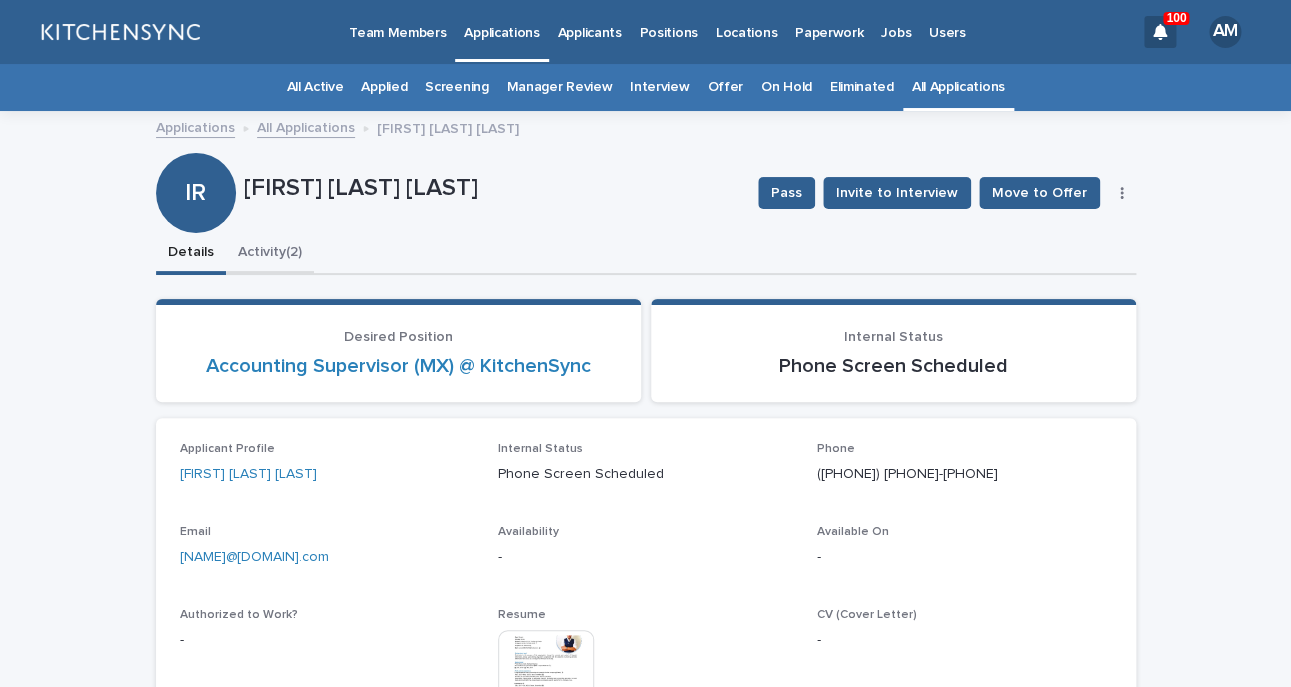 click on "Activity  (2)" at bounding box center [270, 254] 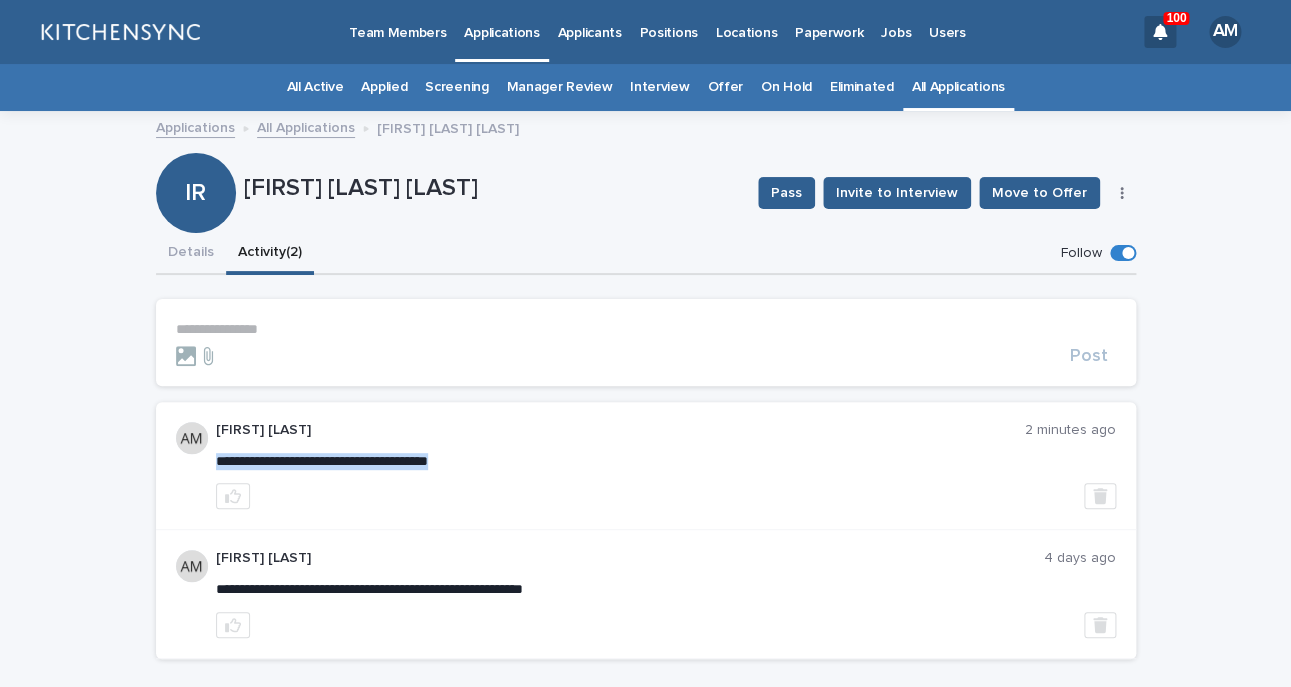 drag, startPoint x: 216, startPoint y: 464, endPoint x: 523, endPoint y: 459, distance: 307.0407 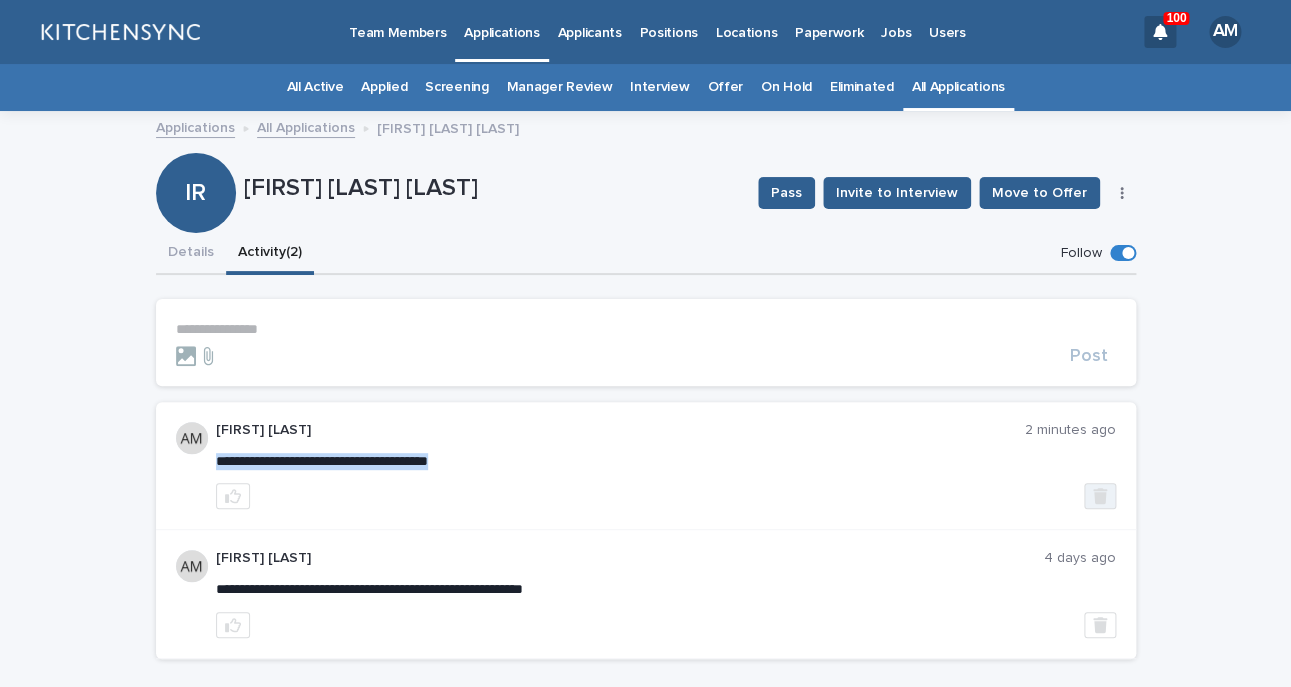click at bounding box center (1100, 496) 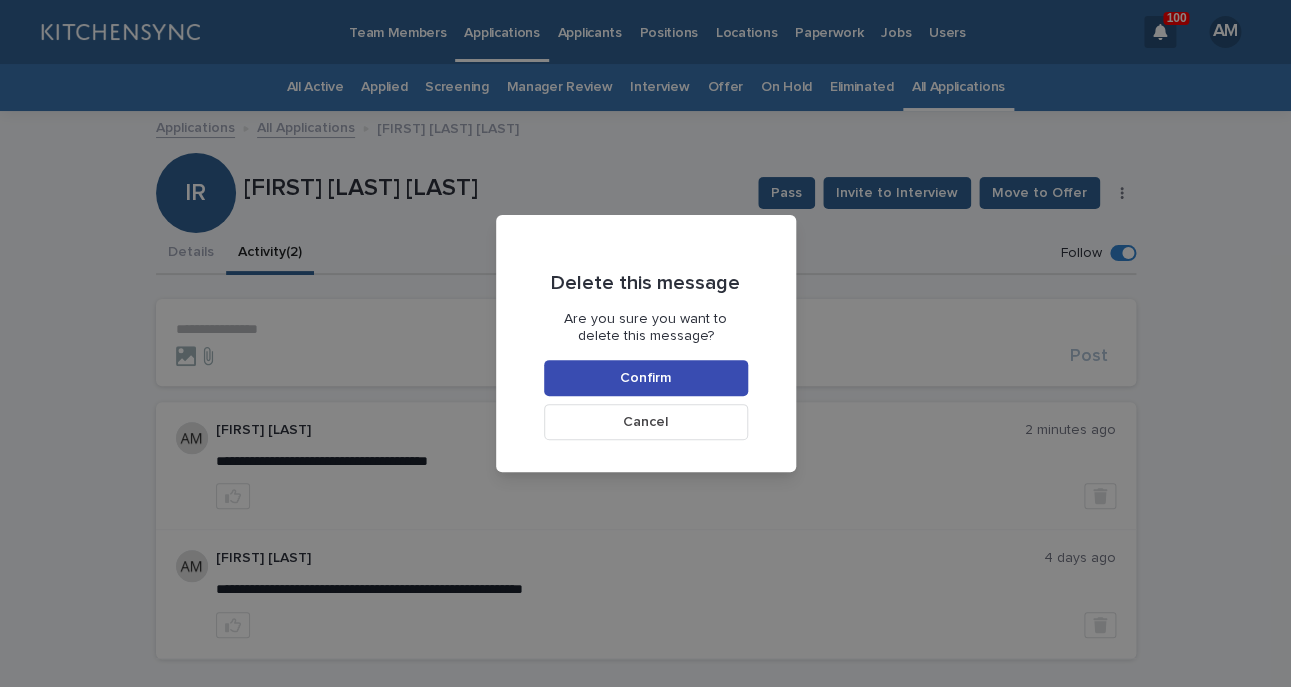 click on "Confirm" at bounding box center (646, 378) 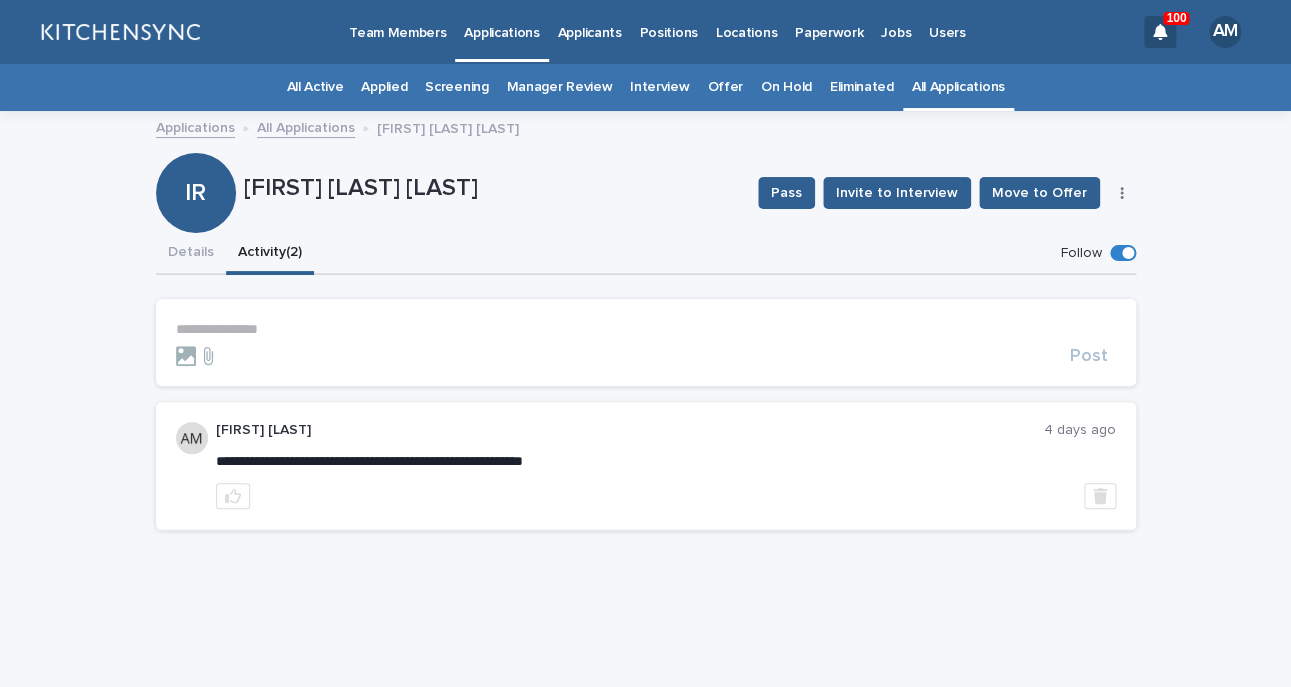 click on "**********" at bounding box center (646, 329) 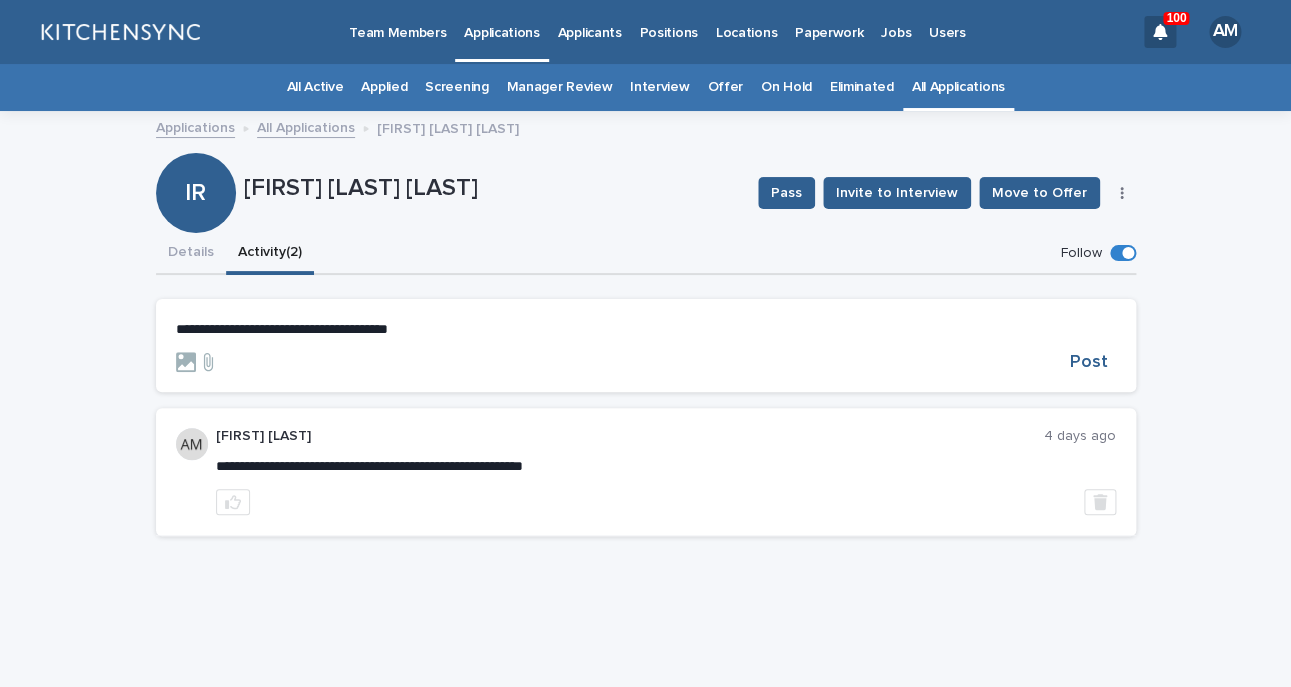 click on "**********" at bounding box center (282, 329) 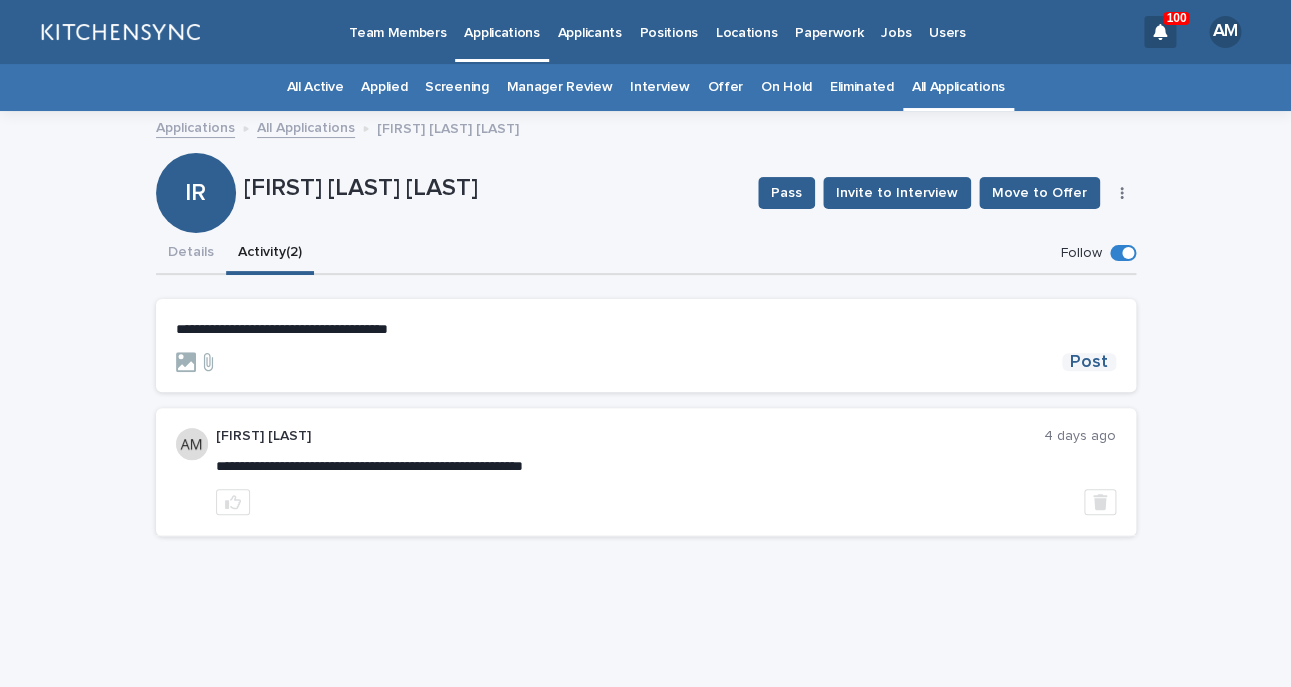 click on "Post" at bounding box center [1089, 362] 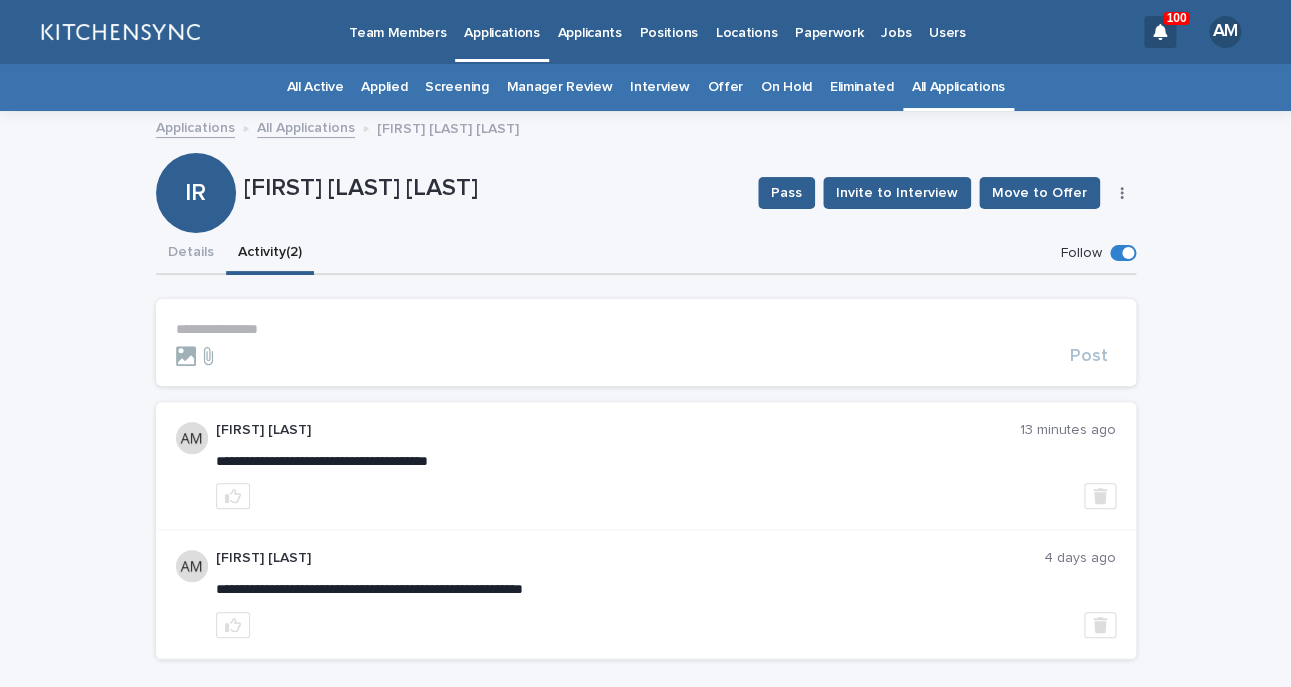 click on "All Applications" at bounding box center (958, 87) 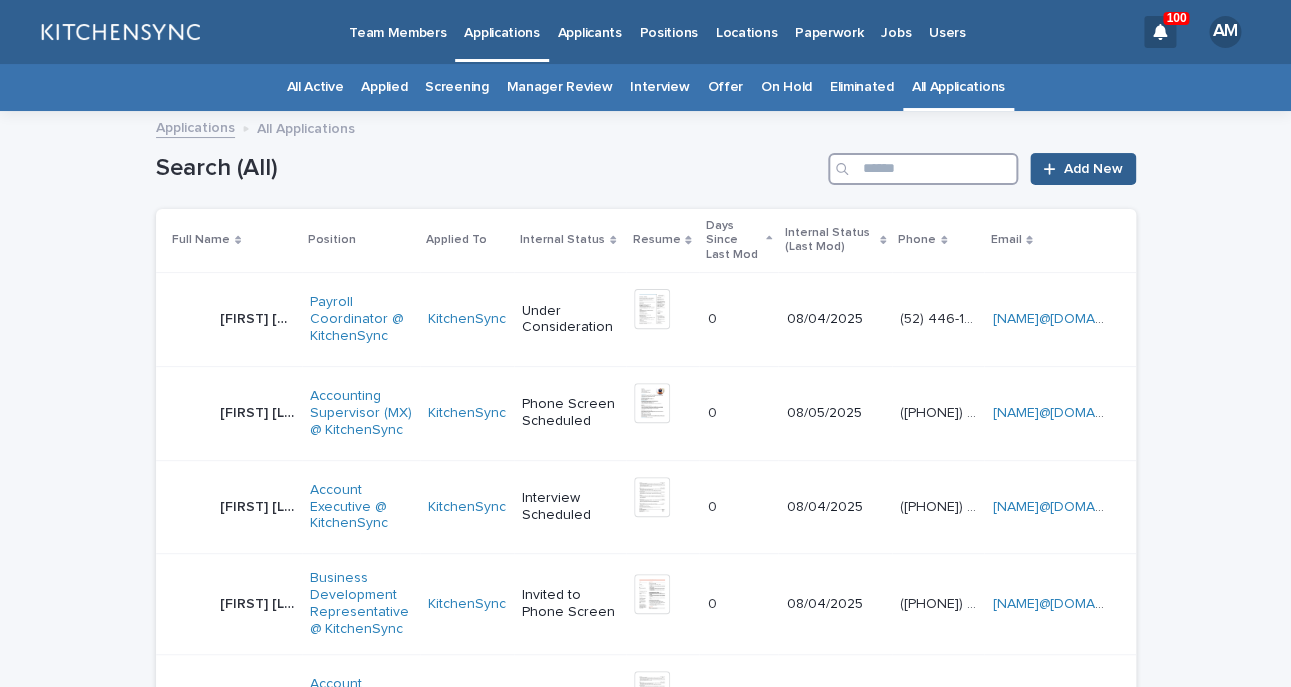 click at bounding box center (923, 169) 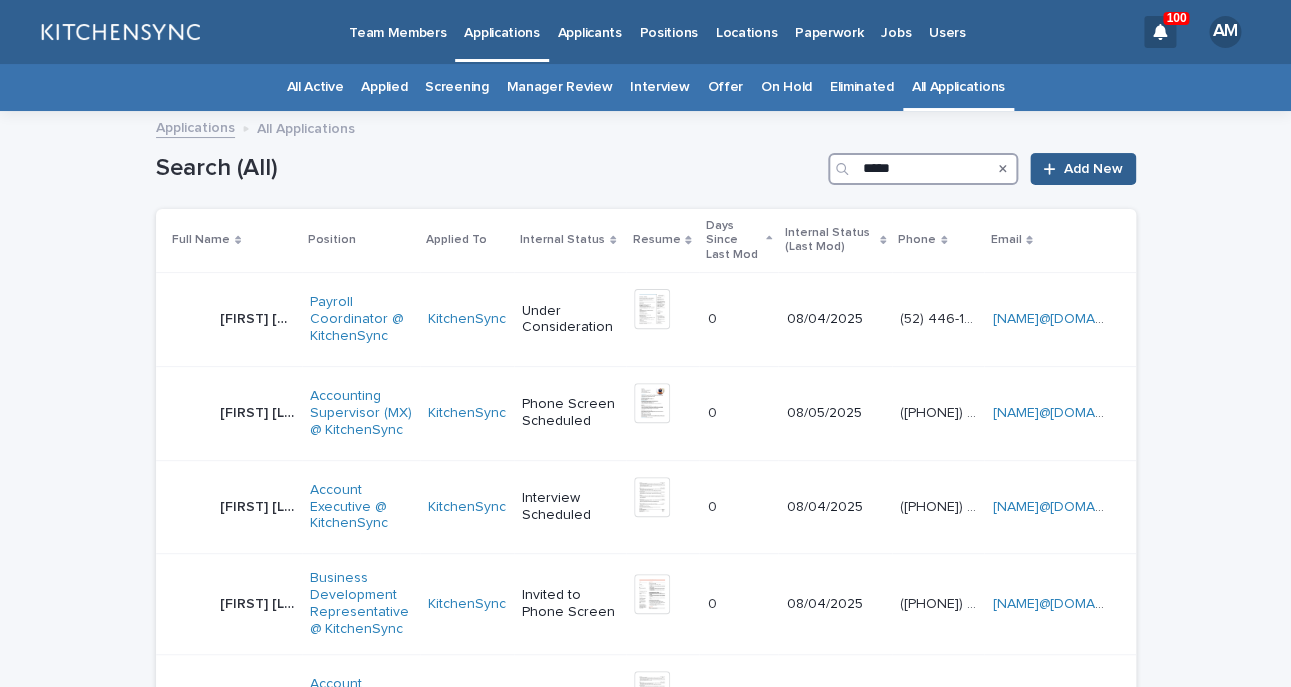 type on "*****" 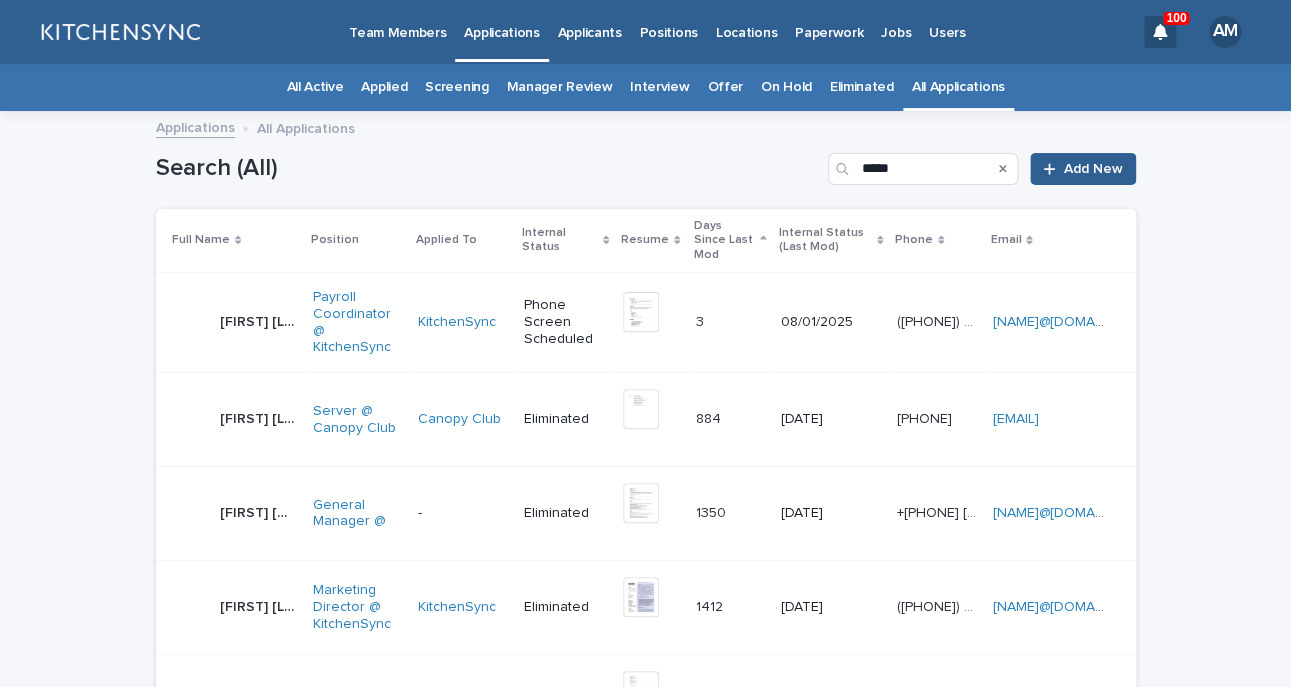 click on "[FIRST] [LAST]" at bounding box center (260, 320) 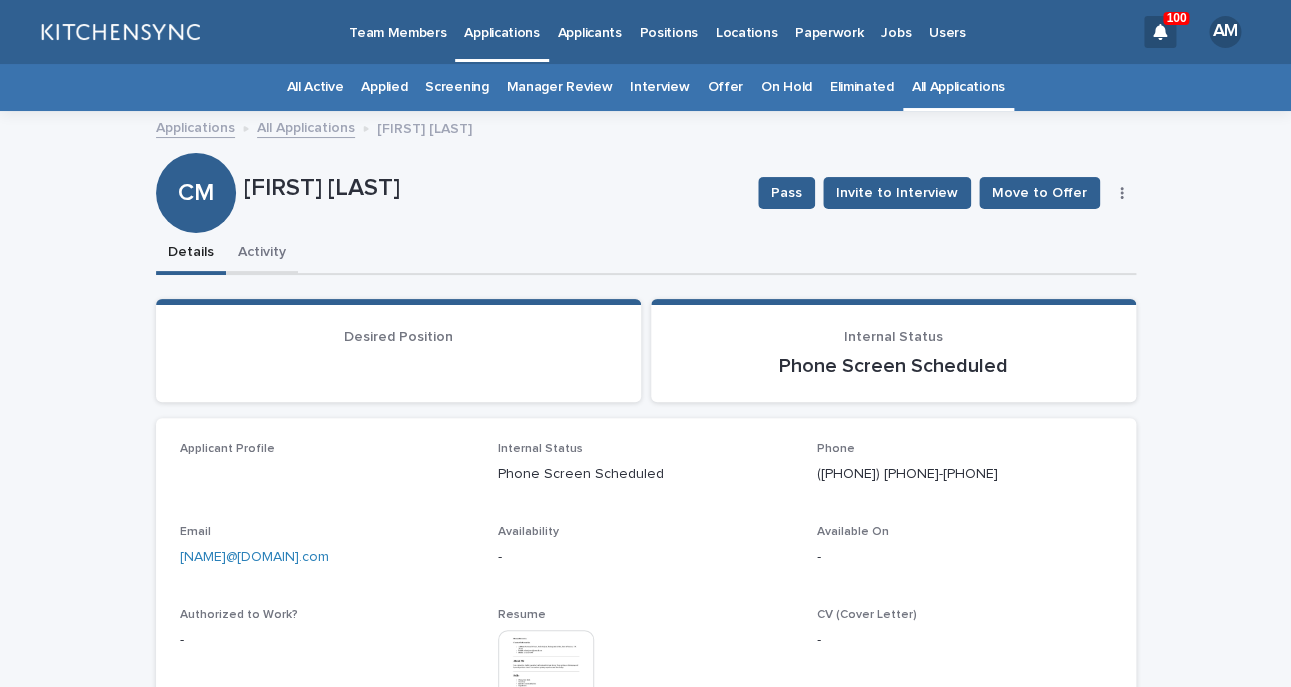 click on "Activity" at bounding box center [262, 254] 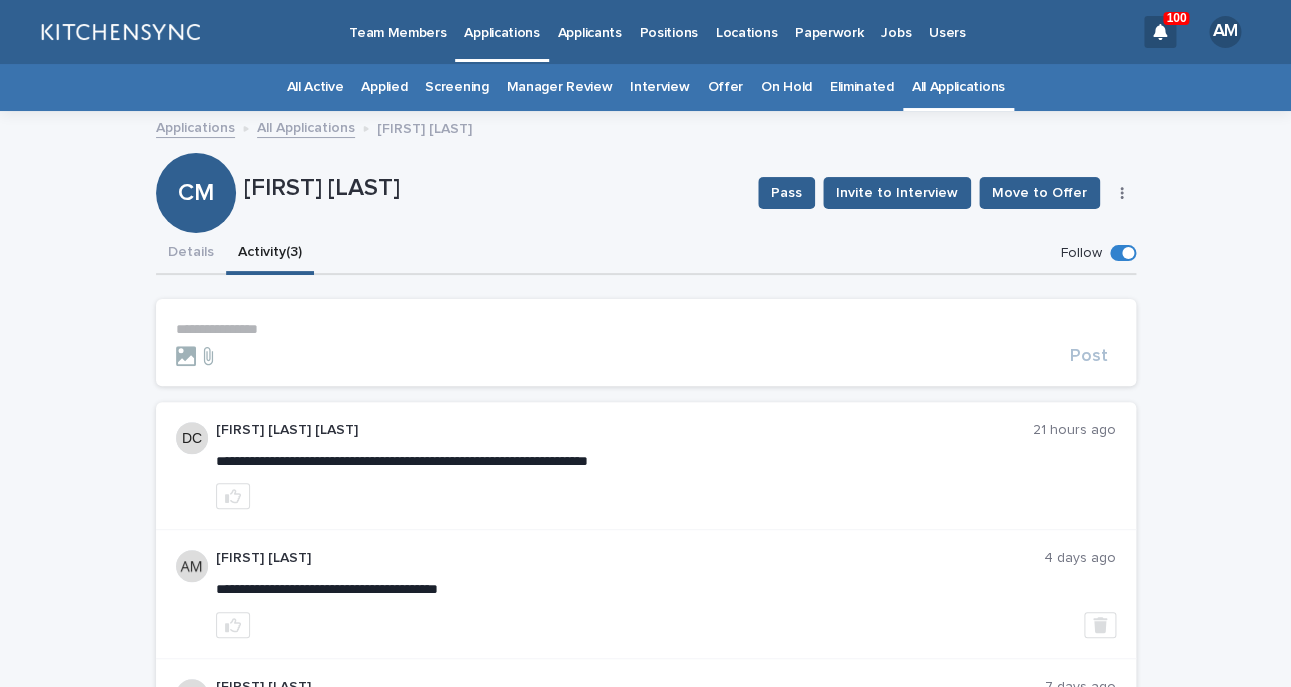 click on "**********" at bounding box center (646, 329) 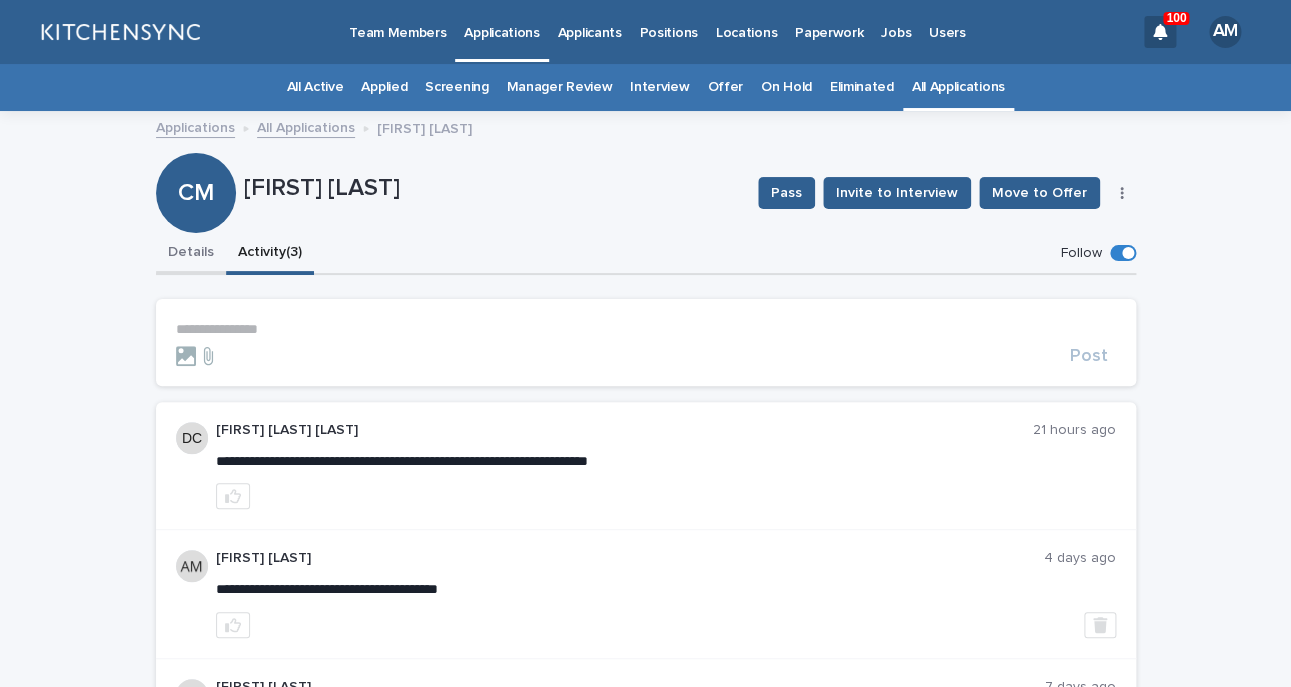 click on "Details" at bounding box center [191, 254] 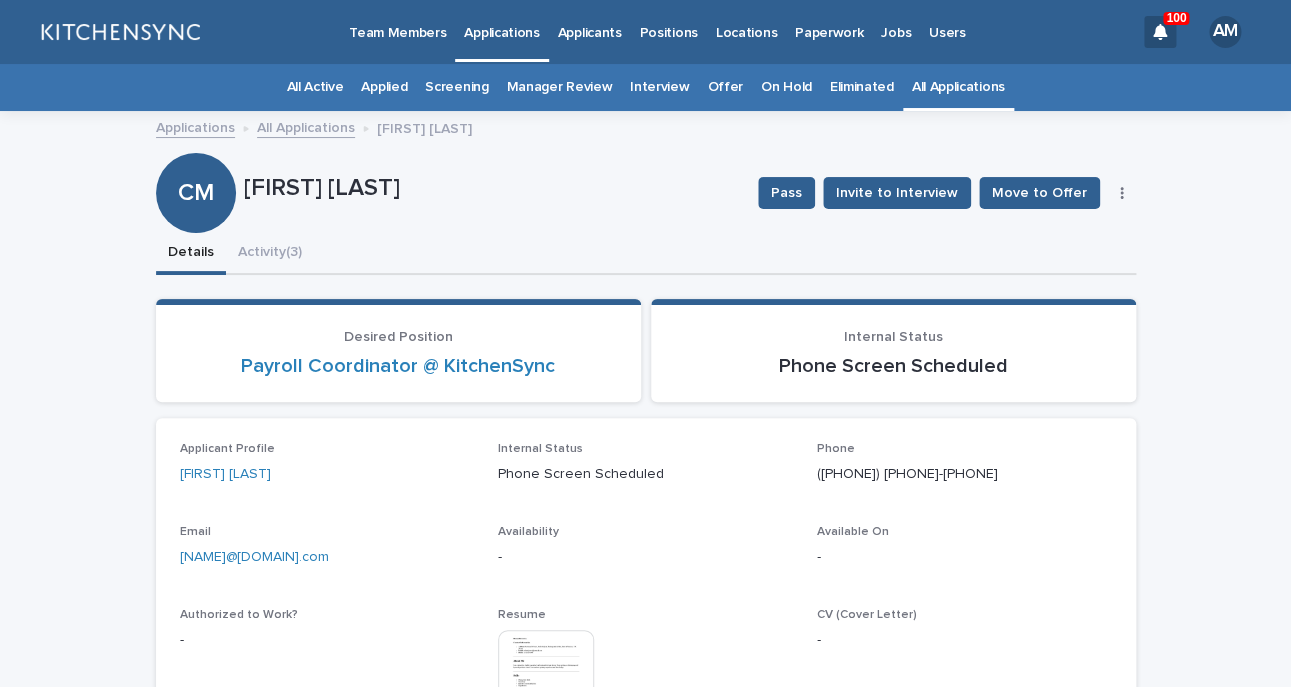 click on "Pass Invite to Interview Move to Offer Edit" at bounding box center [943, 193] 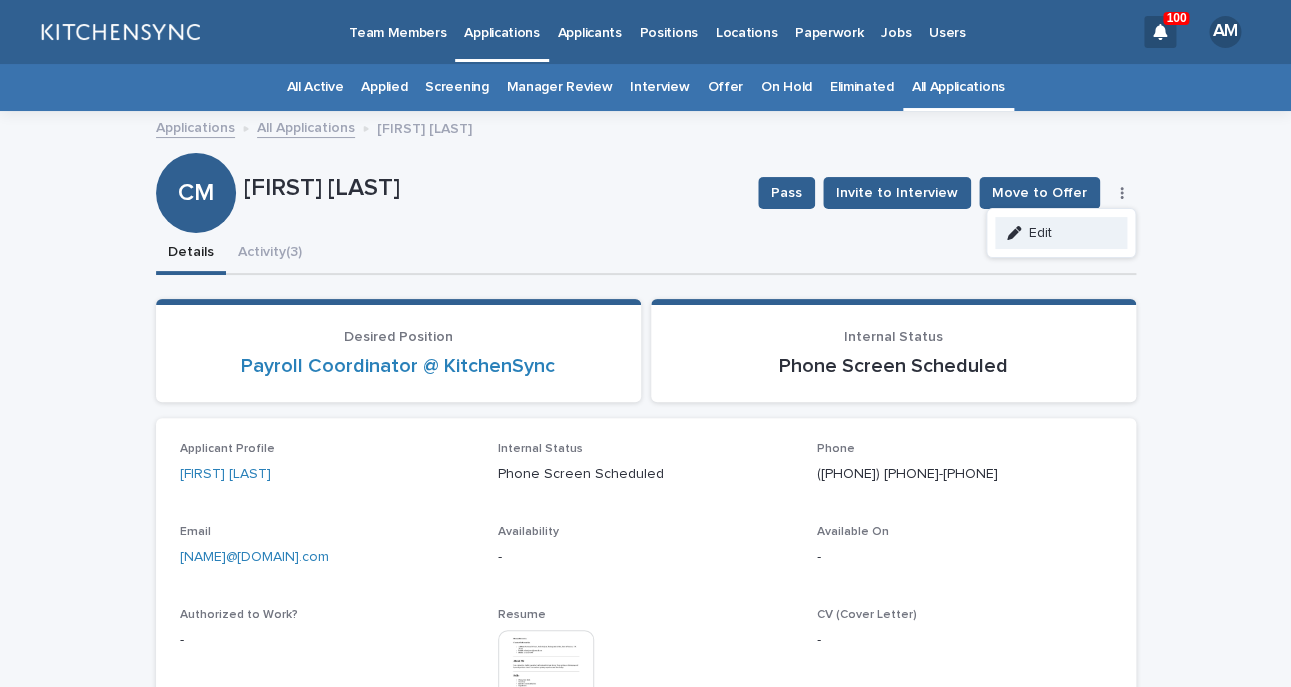click on "Edit" at bounding box center (1061, 233) 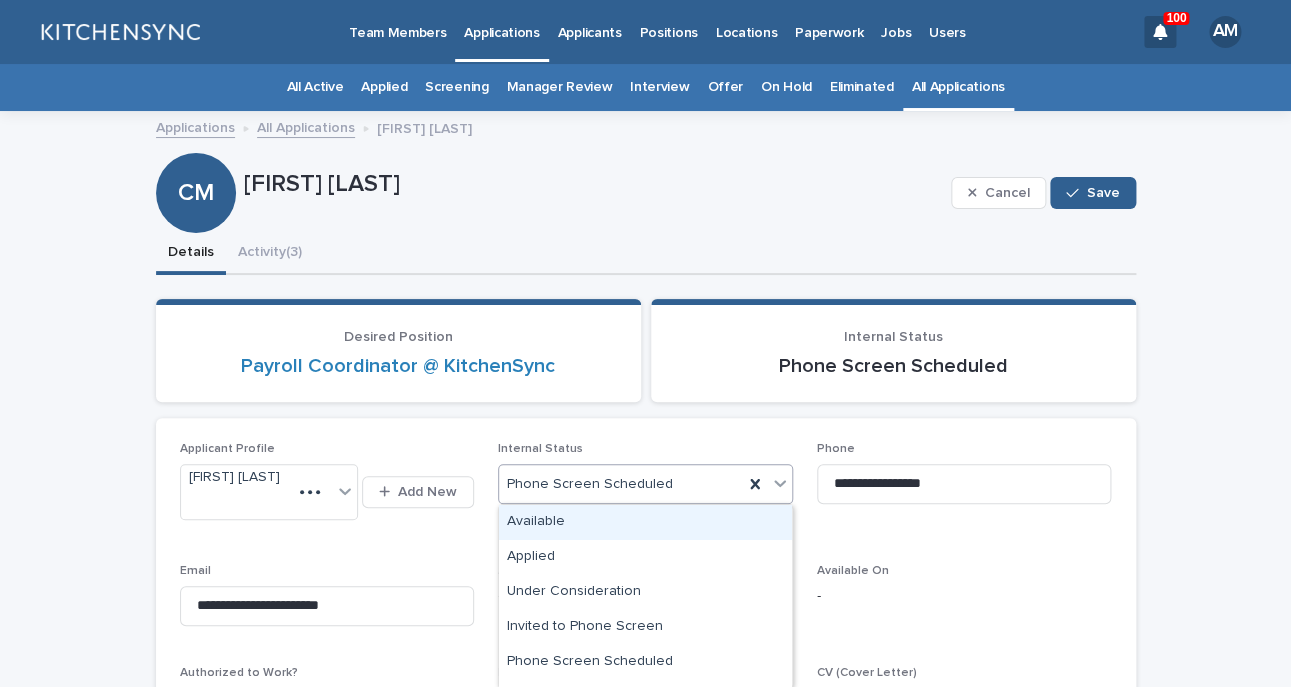 click on "Phone Screen Scheduled" at bounding box center [621, 484] 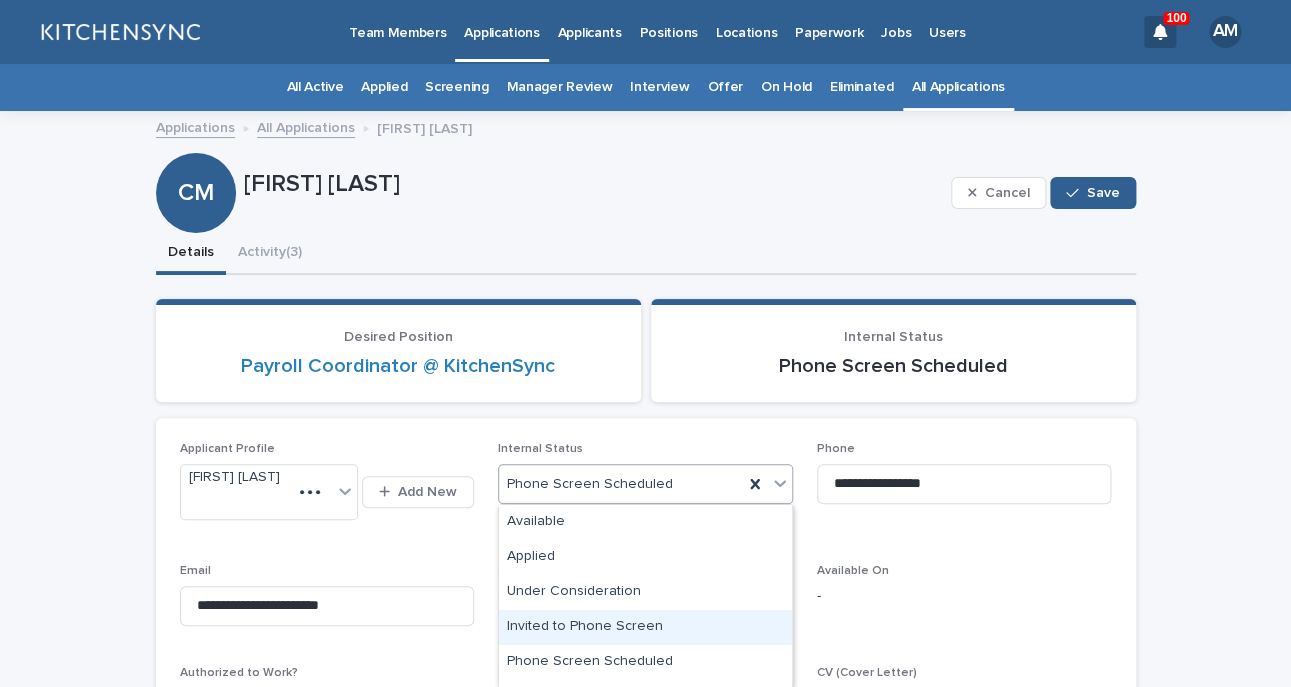 click on "Invited to Phone Screen" at bounding box center (645, 627) 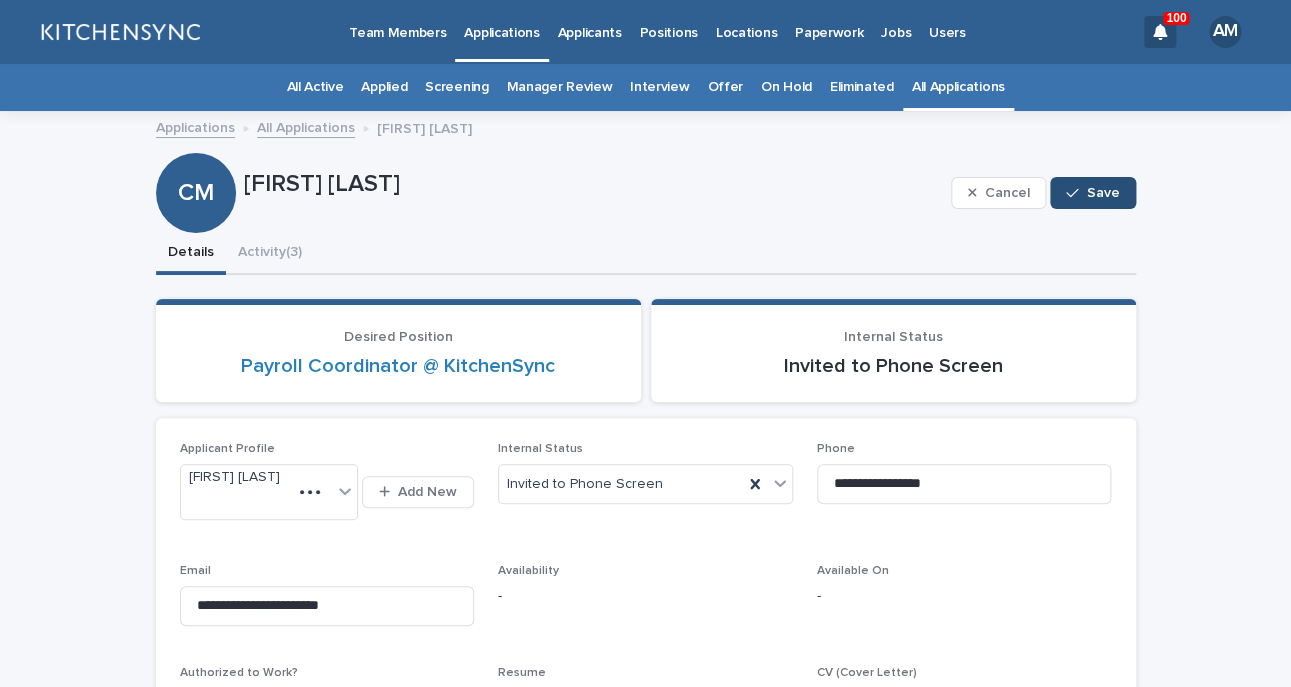 click on "Save" at bounding box center (1103, 193) 